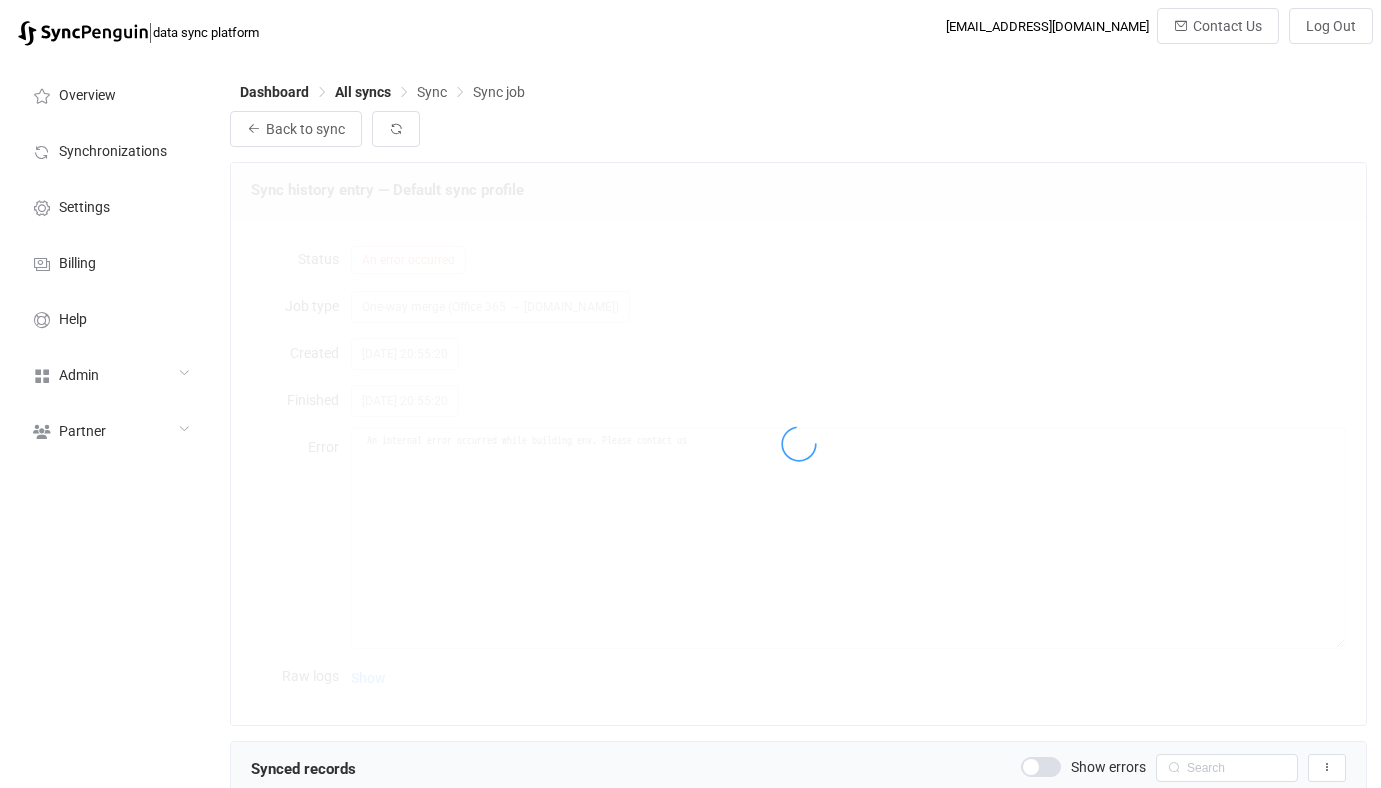 scroll, scrollTop: 0, scrollLeft: 0, axis: both 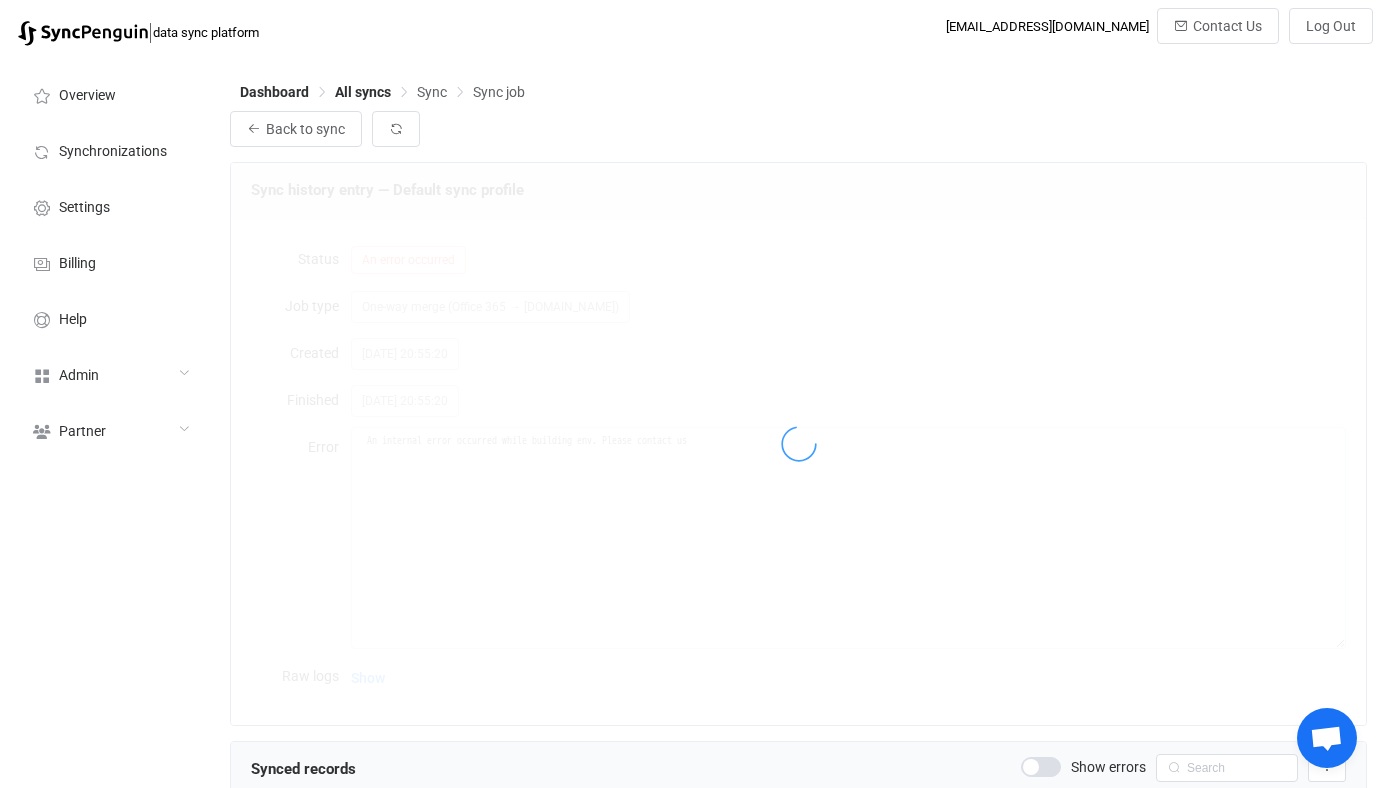 click at bounding box center (798, 443) 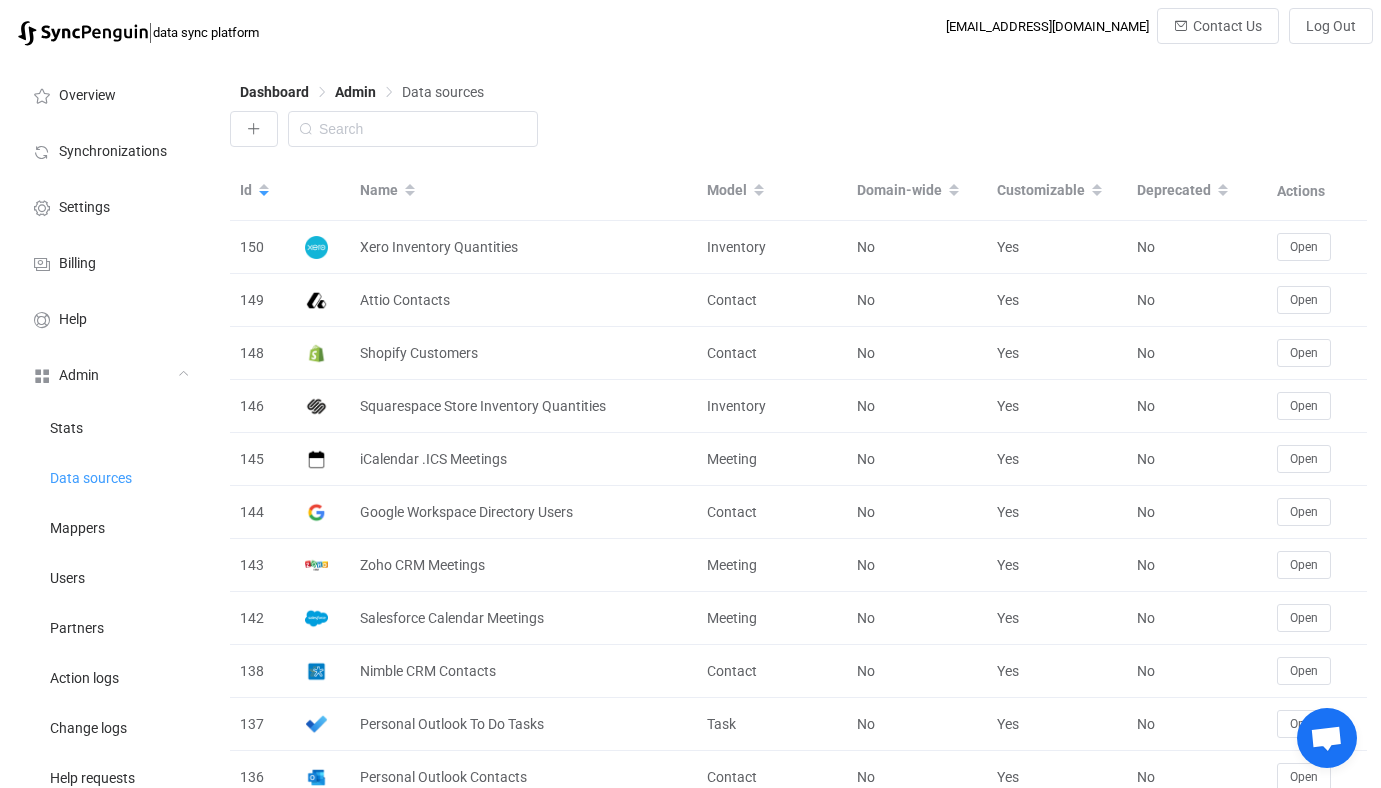 scroll, scrollTop: 914, scrollLeft: 0, axis: vertical 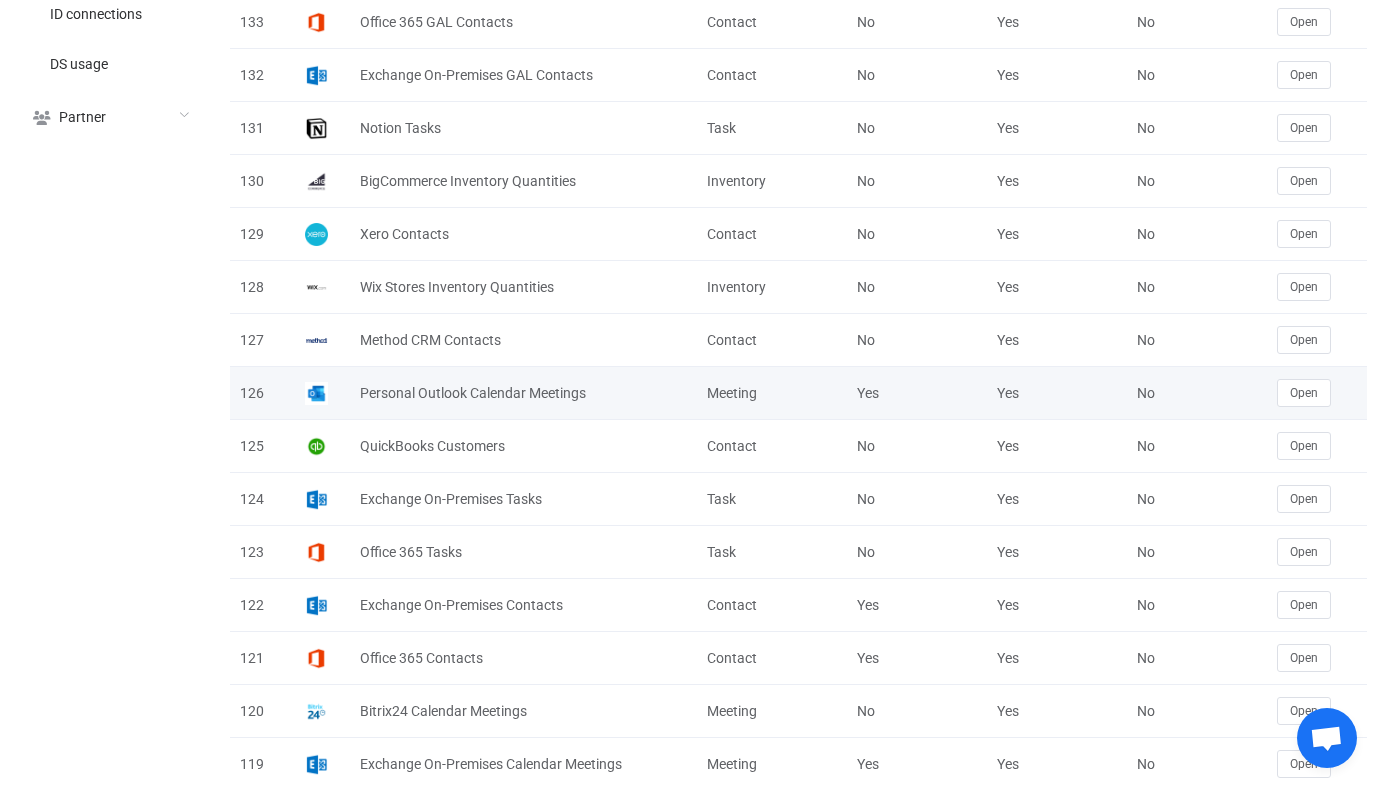 click on "Open" at bounding box center [1317, 393] 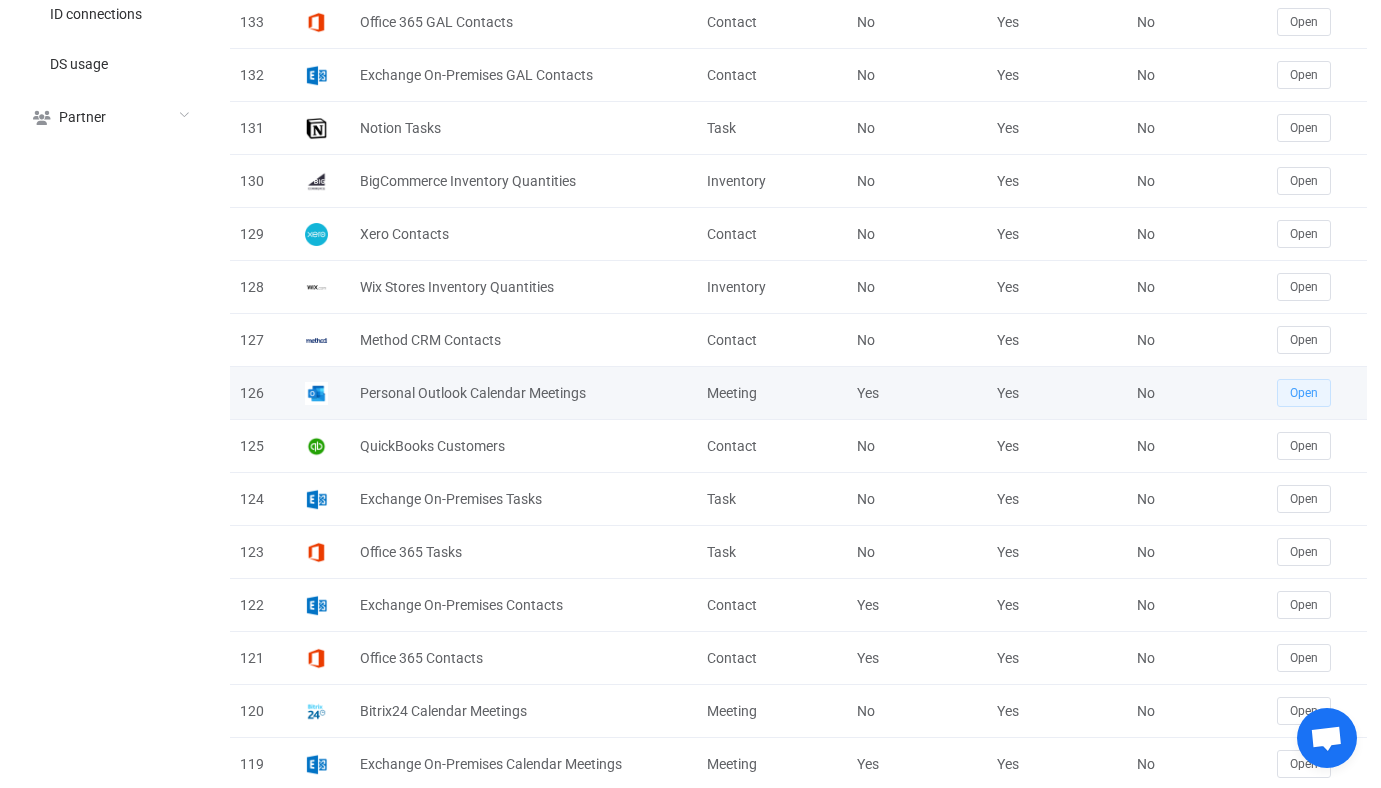click on "Open" at bounding box center [1304, 393] 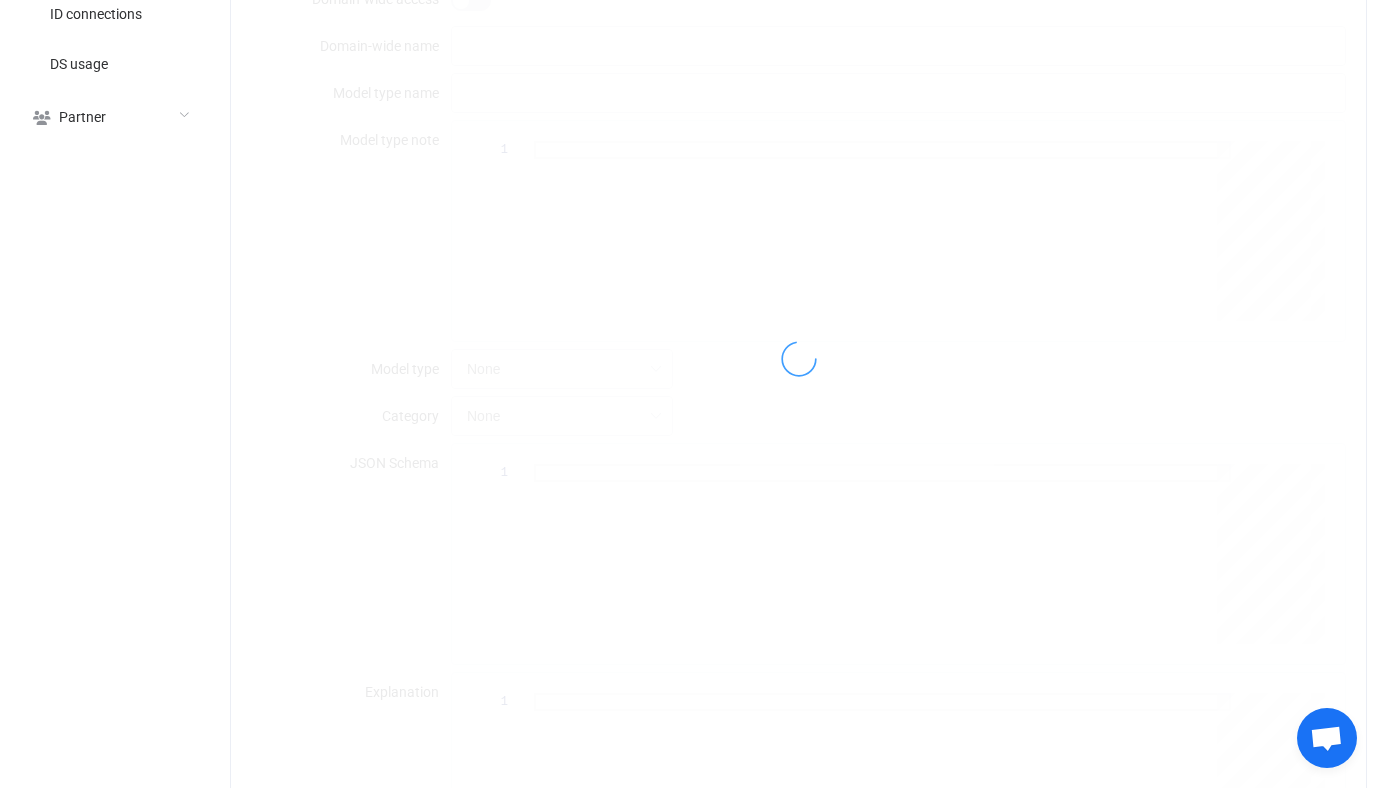 scroll, scrollTop: 0, scrollLeft: 0, axis: both 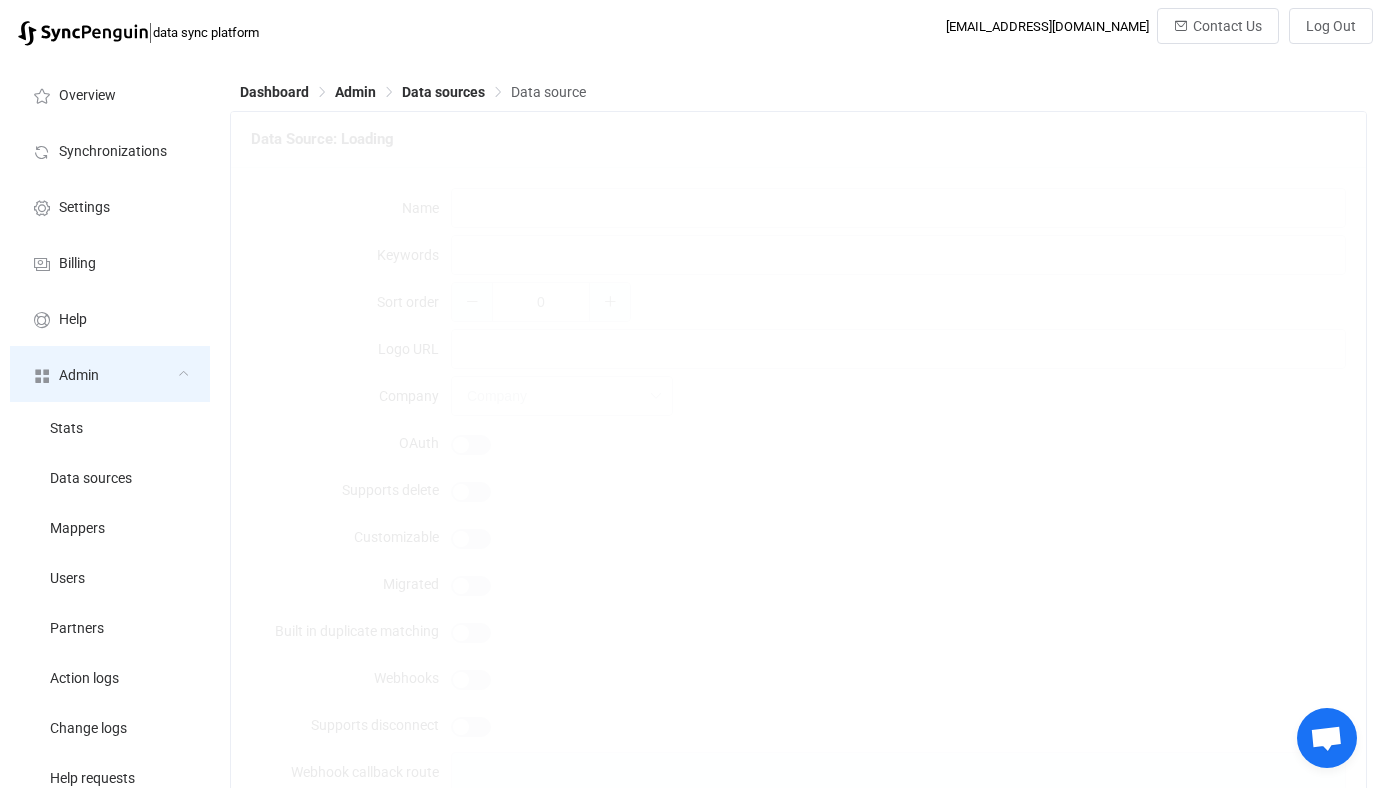 type on "Personal Outlook Calendar Meetings" 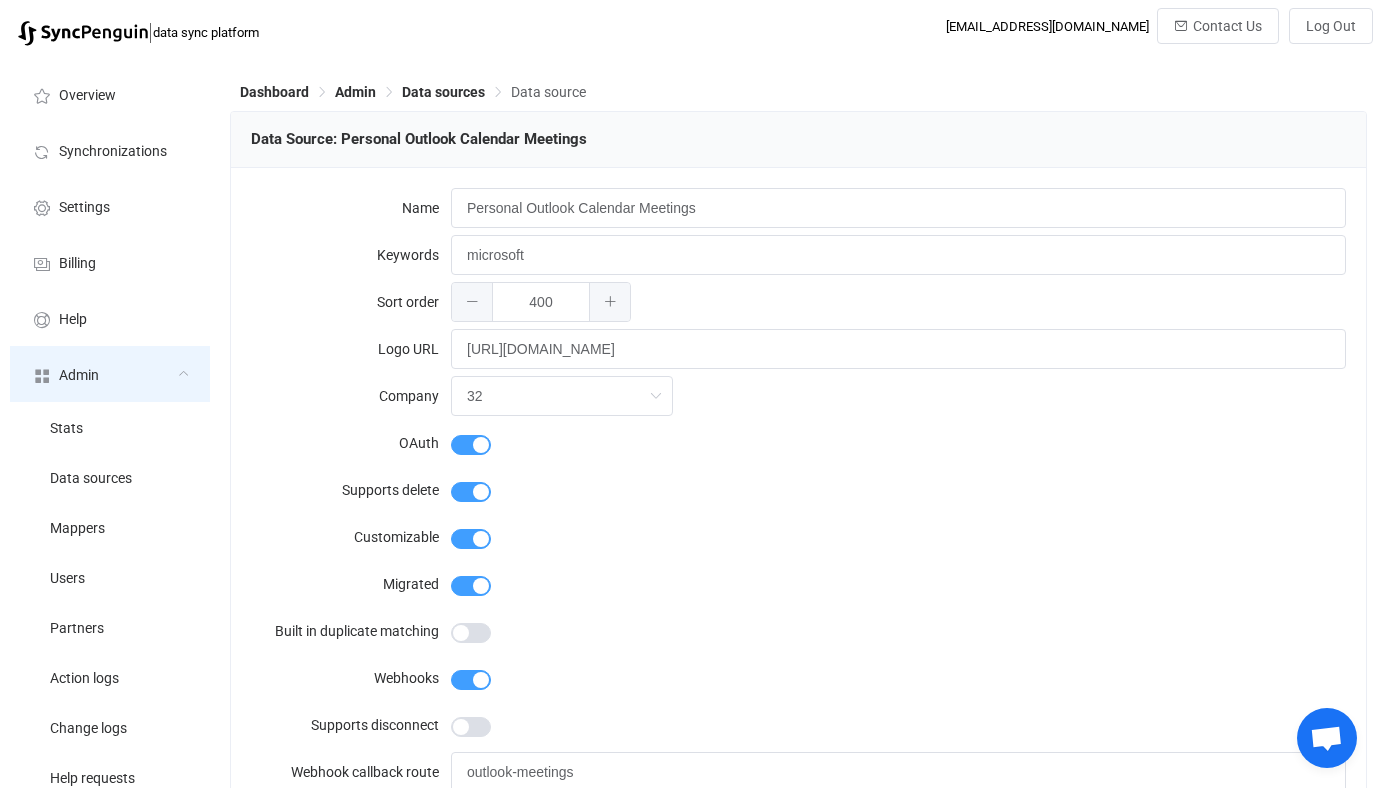 type on "Outlook.com" 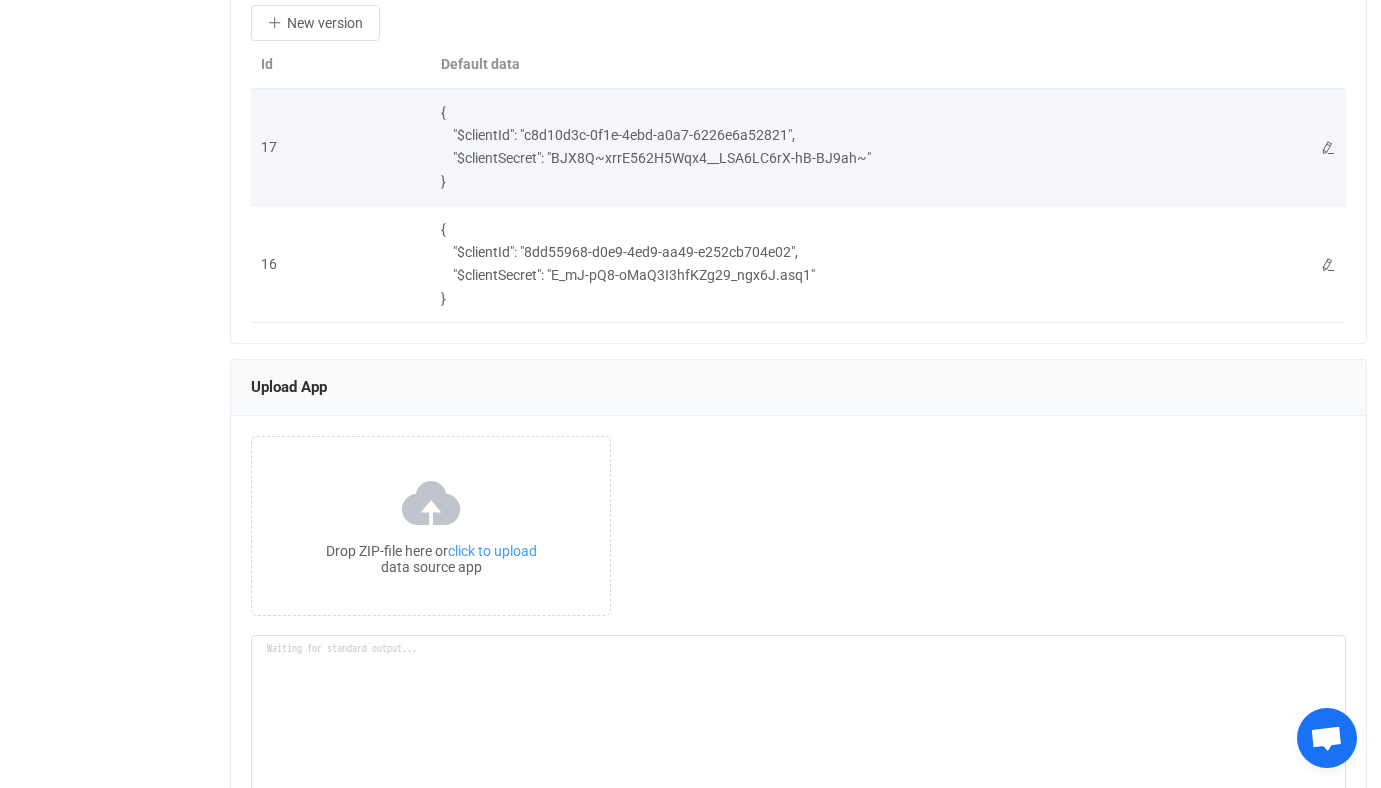scroll, scrollTop: 2578, scrollLeft: 0, axis: vertical 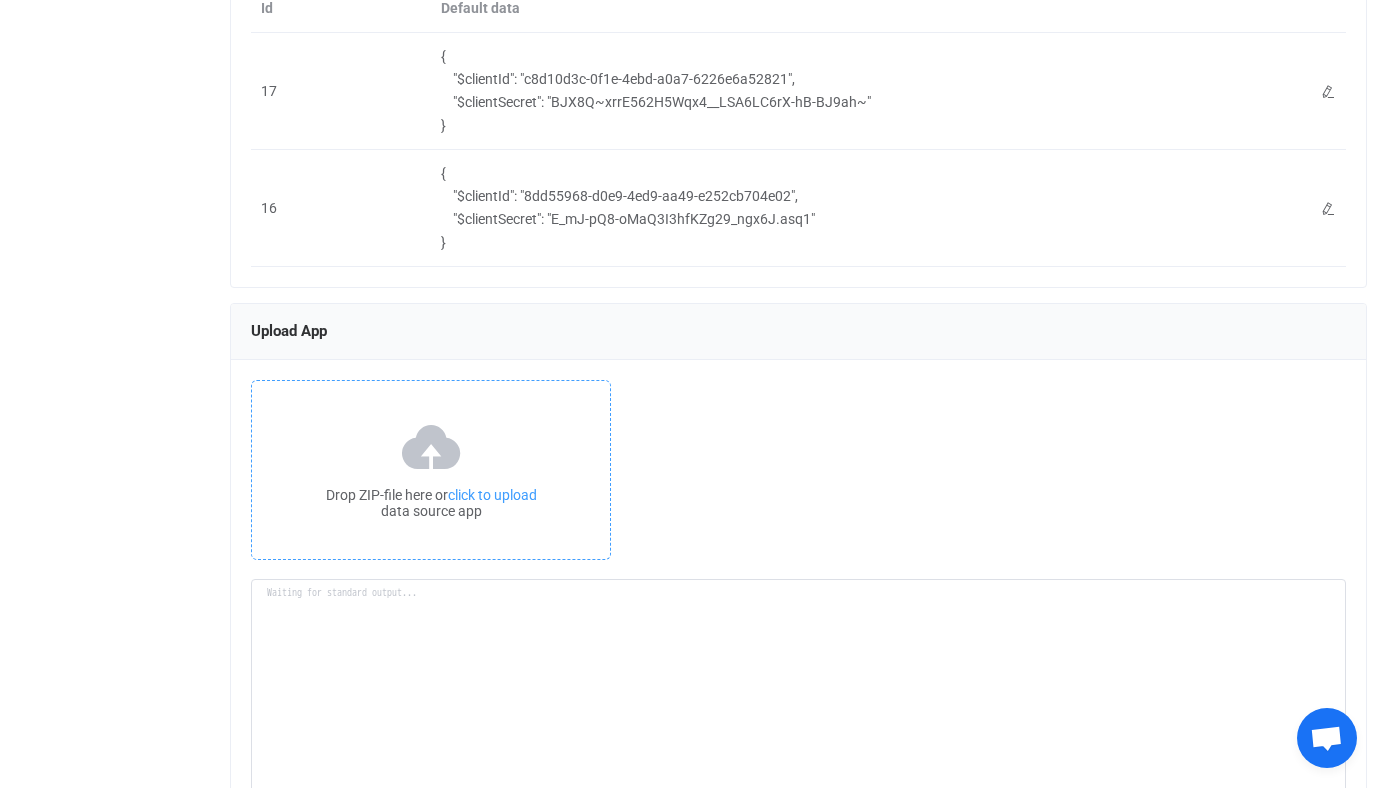 click on "Drop ZIP-file here or  click to upload  data source app" at bounding box center (431, 470) 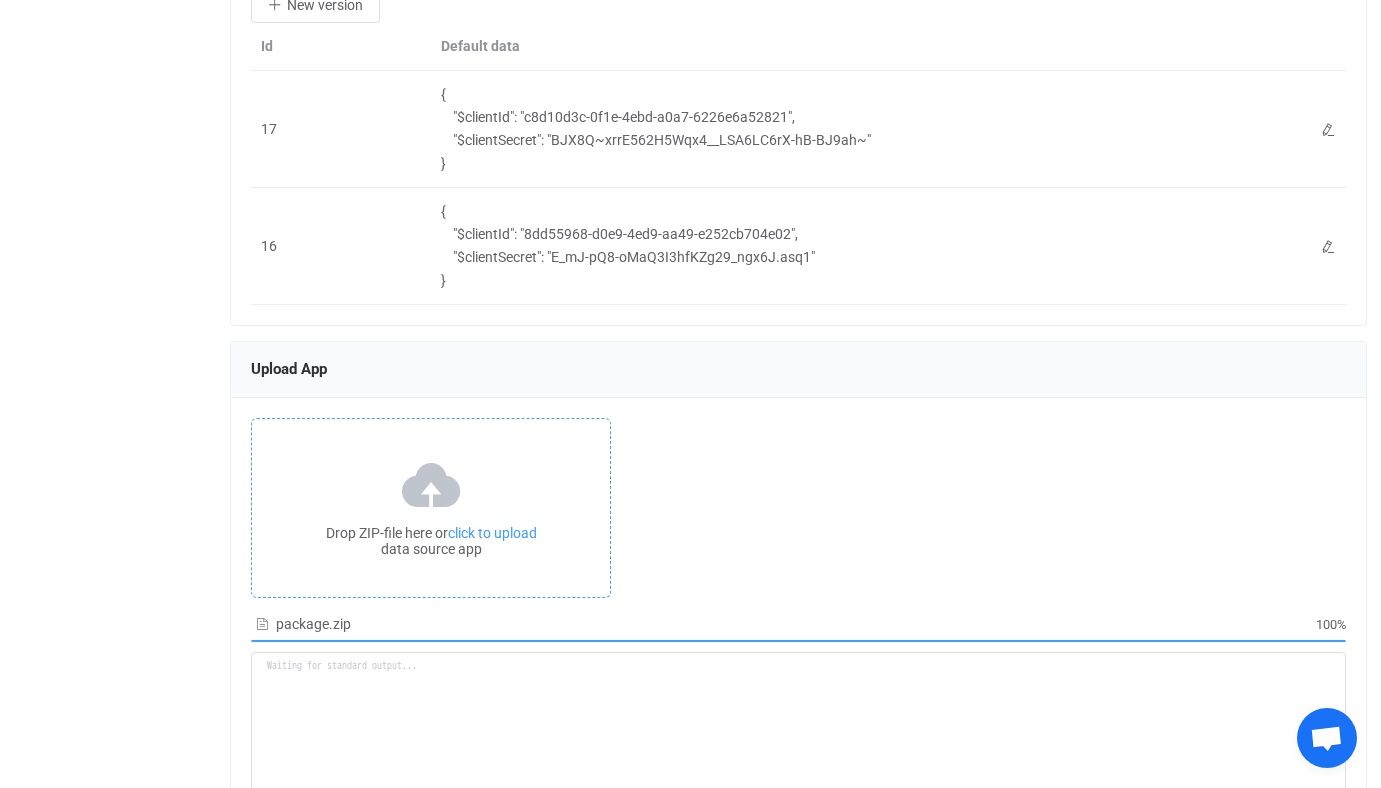 scroll, scrollTop: 2524, scrollLeft: 0, axis: vertical 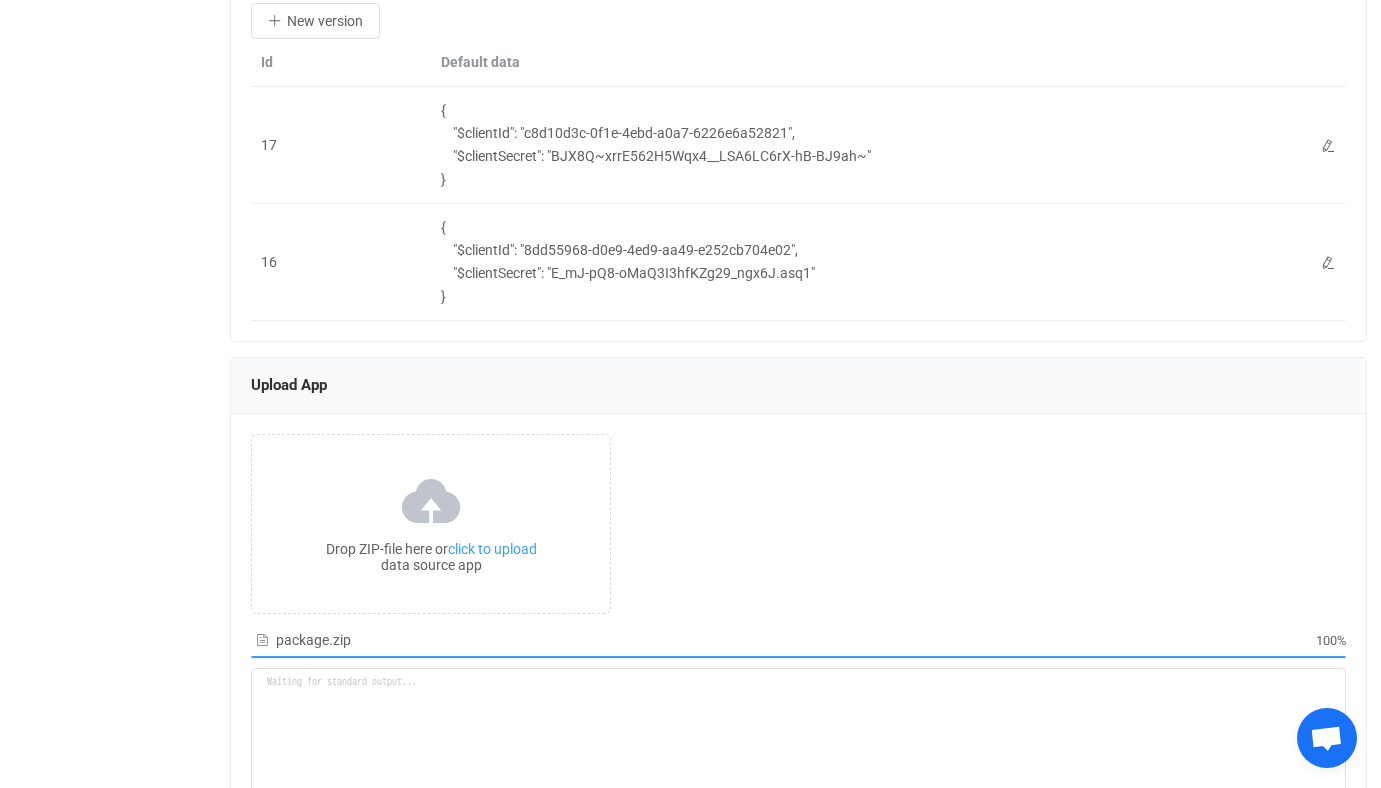 type on "Building resource app...
/srv/www/syncpenguin-api/Env/Temp/e590877b-0b85-4722-8556-7c8775973749/src.zip
/srv/www/syncpenguin-api/Env/DataSource/126
Archive:  /srv/www/syncpenguin-api/Env/Temp/e590877b-0b85-4722-8556-7c8775973749/src.zip
inflating: /srv/www/syncpenguin-api/Env/DataSource/126/constants.js
inflating: /srv/www/syncpenguin-api/Env/DataSource/126/access.js
inflating: /srv/www/syncpenguin-api/Env/DataSource/126/dataSourceApp.js
inflating: /srv/www/syncpenguin-api/Env/DataSource/126/dataService.js
inflating: /srv/www/syncpenguin-api/Env/DataSource/126/account.json
inflating: /srv/www/syncpenguin-api/Env/DataSource/126/in.json
inflating: /srv/www/syncpenguin-api/Env/DataSource/126/package-lock.json
inflating: /srv/www/syncpenguin-api/Env/DataSource/126/package.json
inflating: /srv/www/syncpenguin-api/Env/DataSource/126/fieldsService.js
Installing packages...
added 22 packages, and audited 23 packages in 836ms
4 packages are looking for funding
run `npm fund` ..." 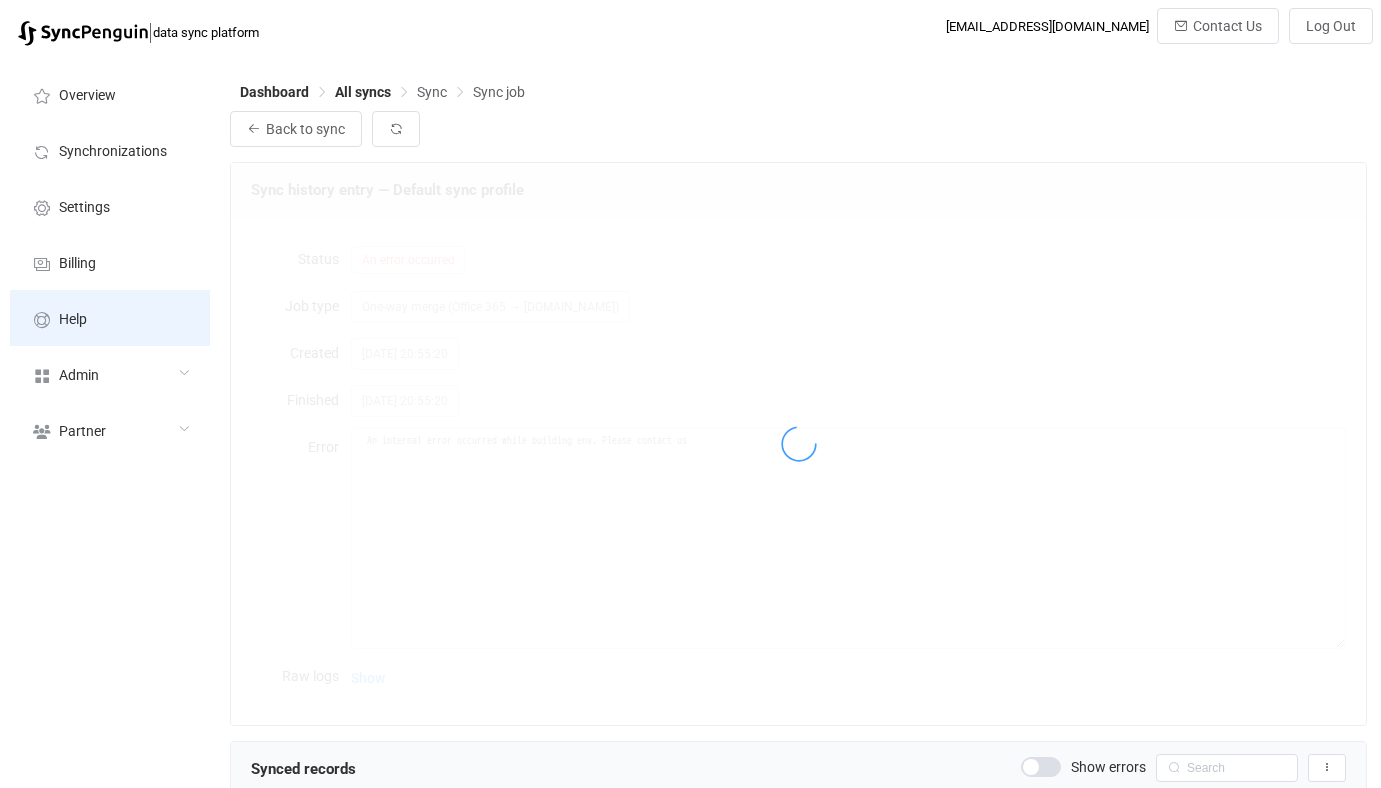scroll, scrollTop: 0, scrollLeft: 0, axis: both 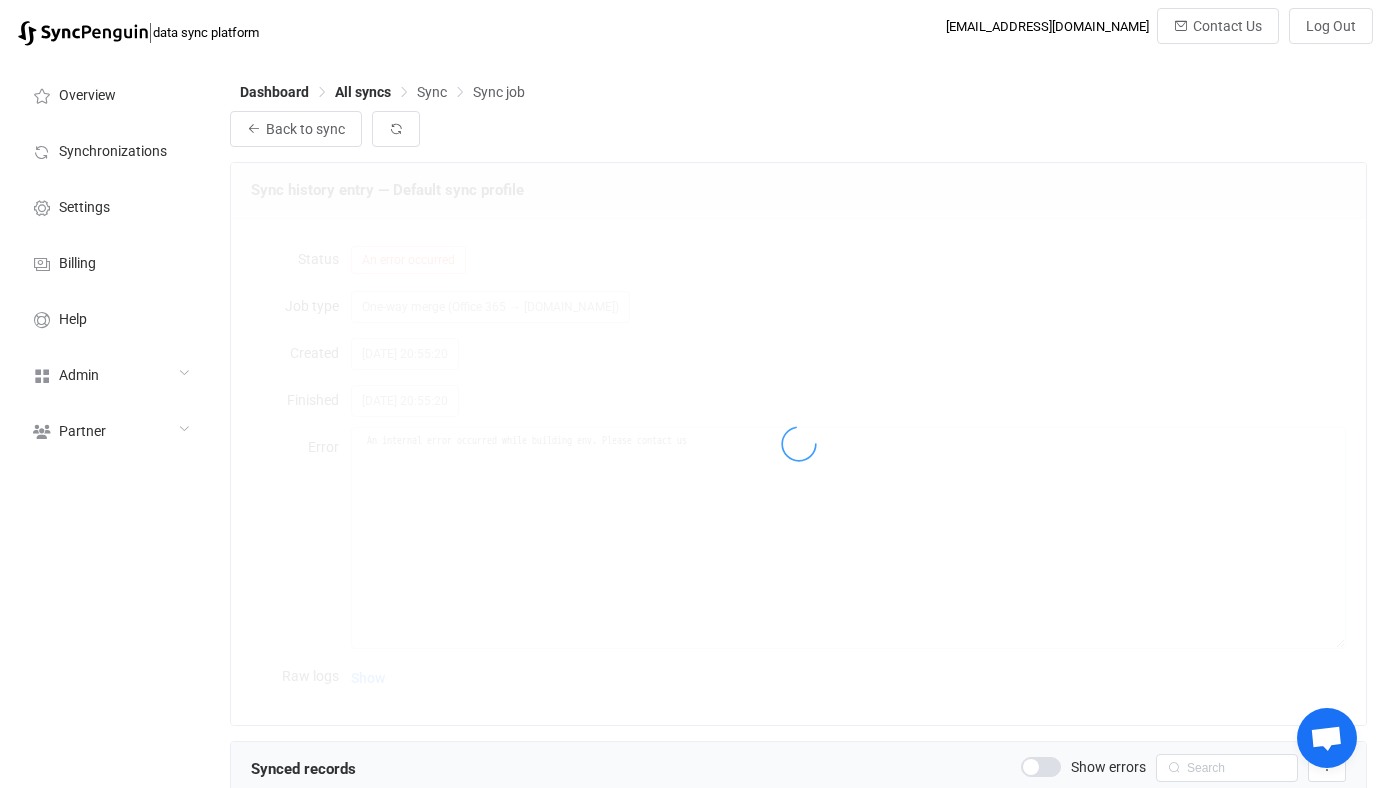 click at bounding box center [798, 443] 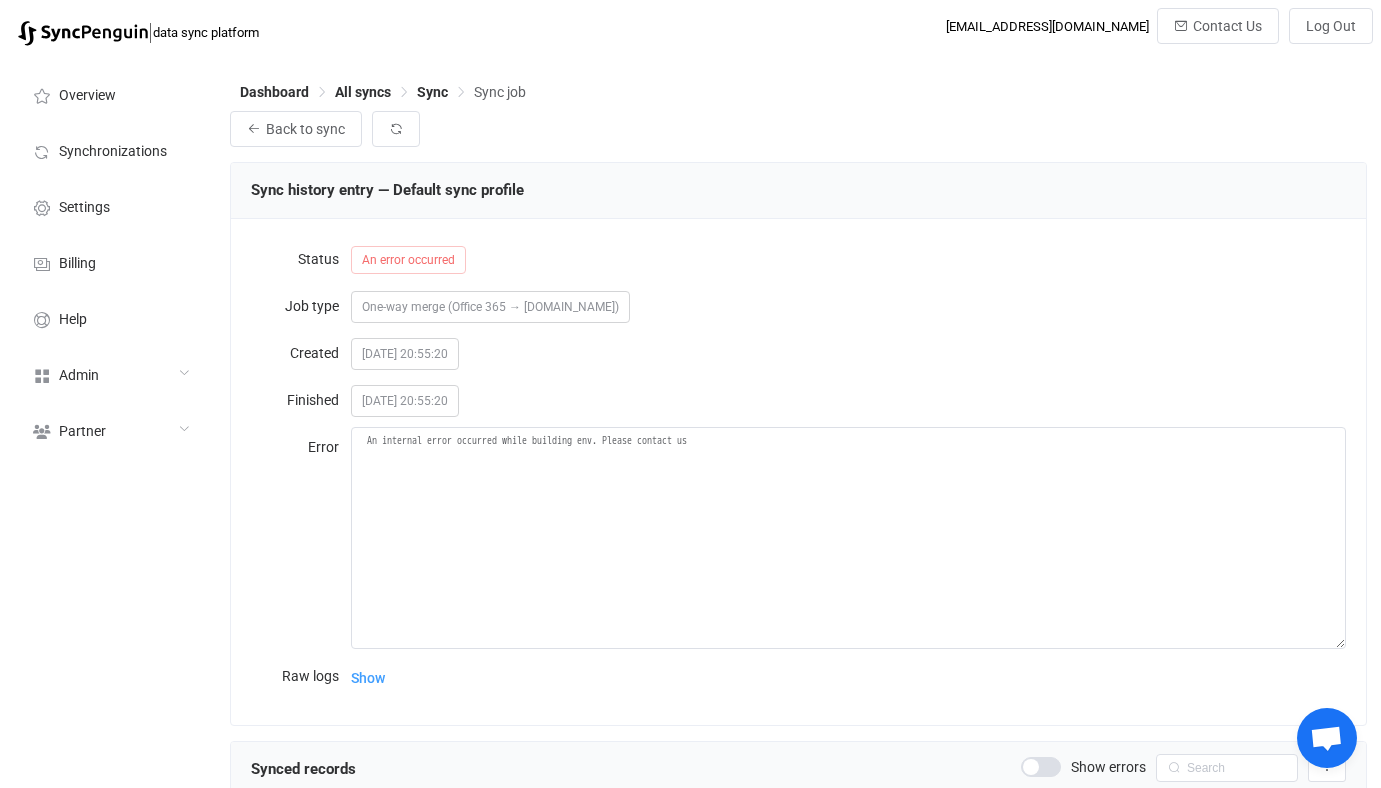 click on "2025-07-26 20:55:20" at bounding box center [848, 353] 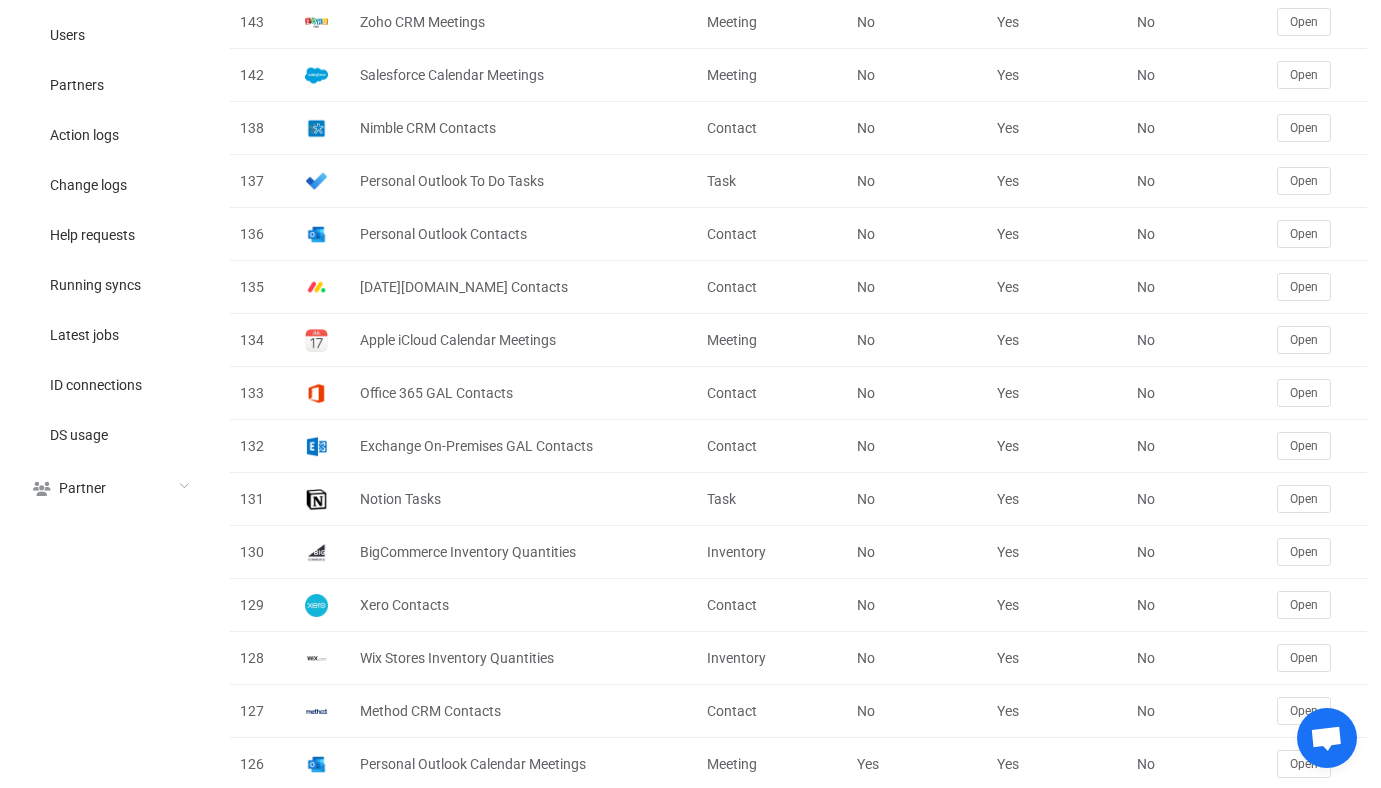 scroll, scrollTop: 1179, scrollLeft: 0, axis: vertical 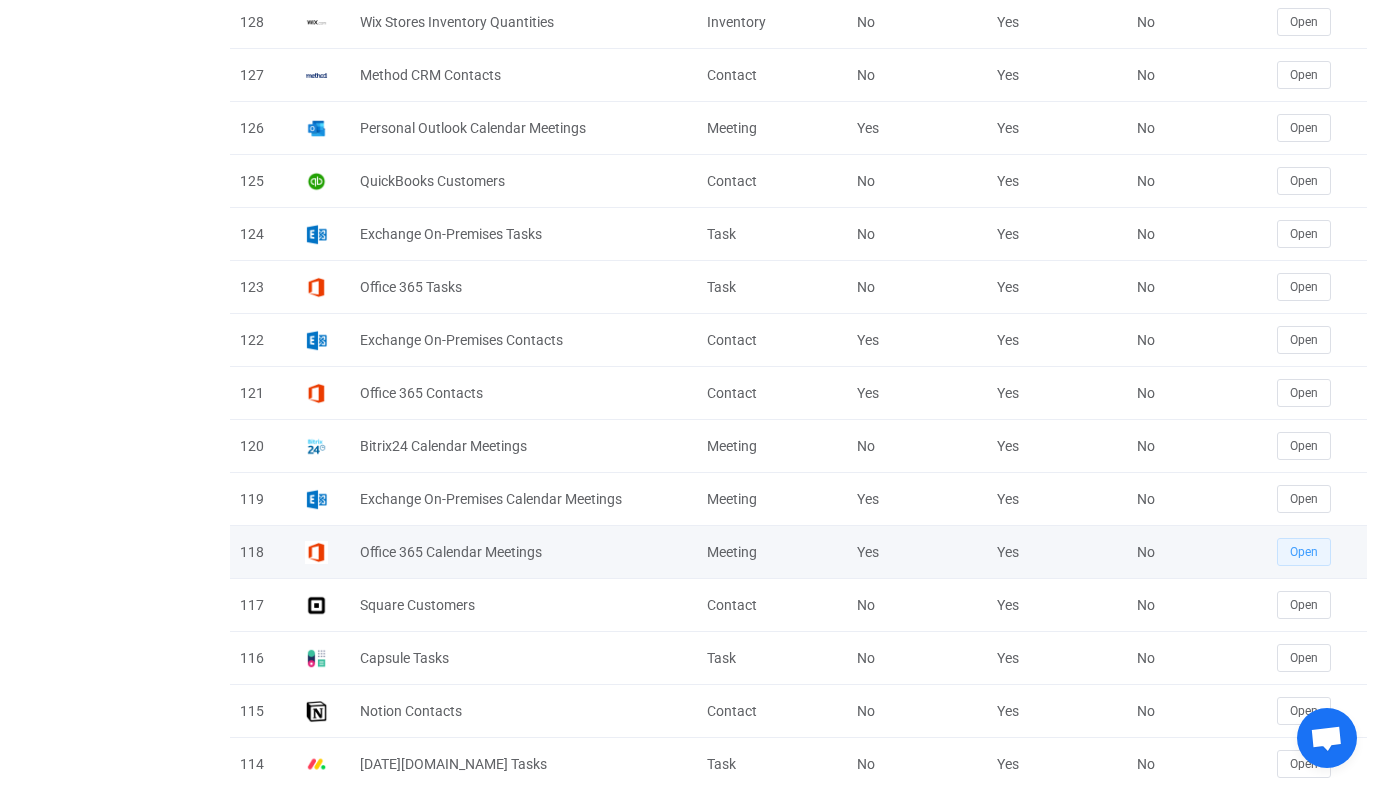 click on "Open" at bounding box center [1304, 552] 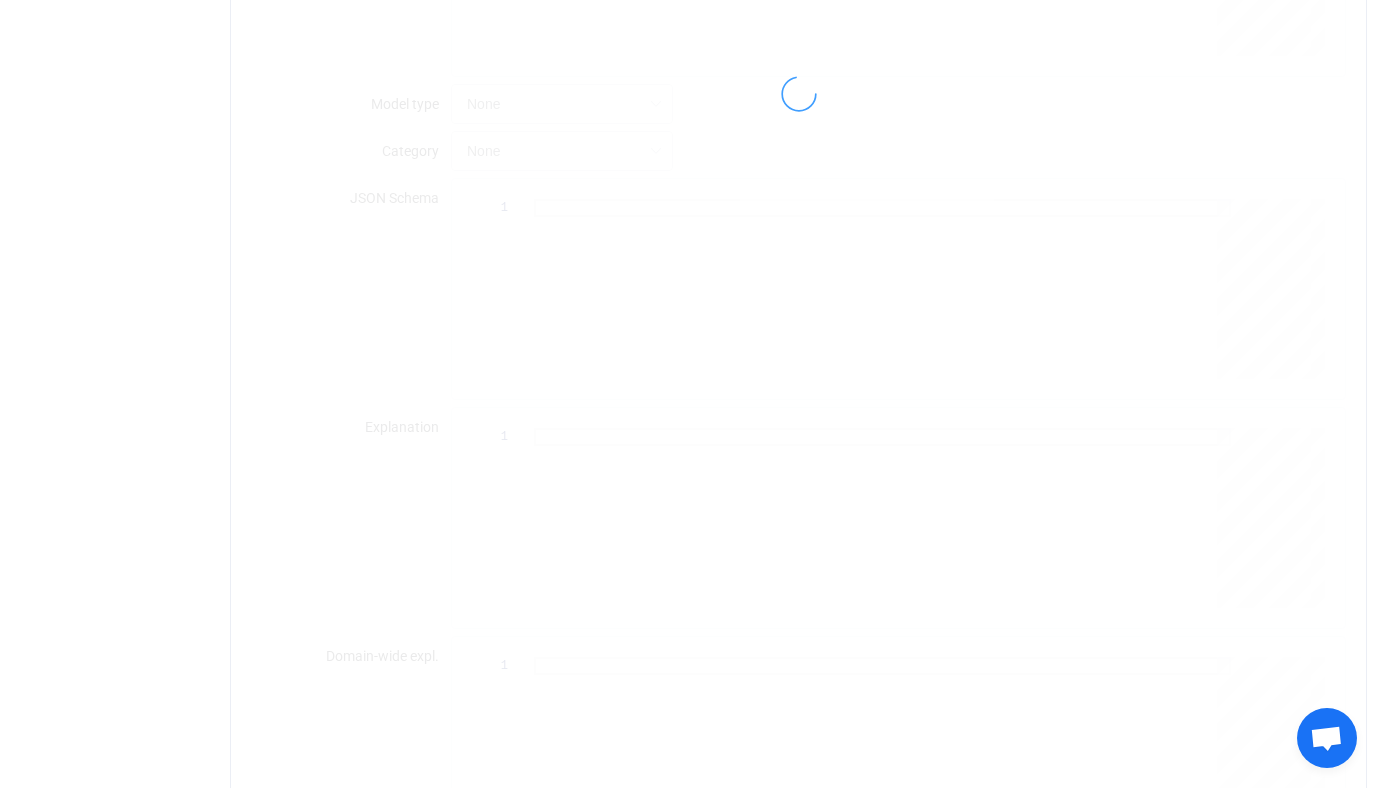 scroll, scrollTop: 0, scrollLeft: 0, axis: both 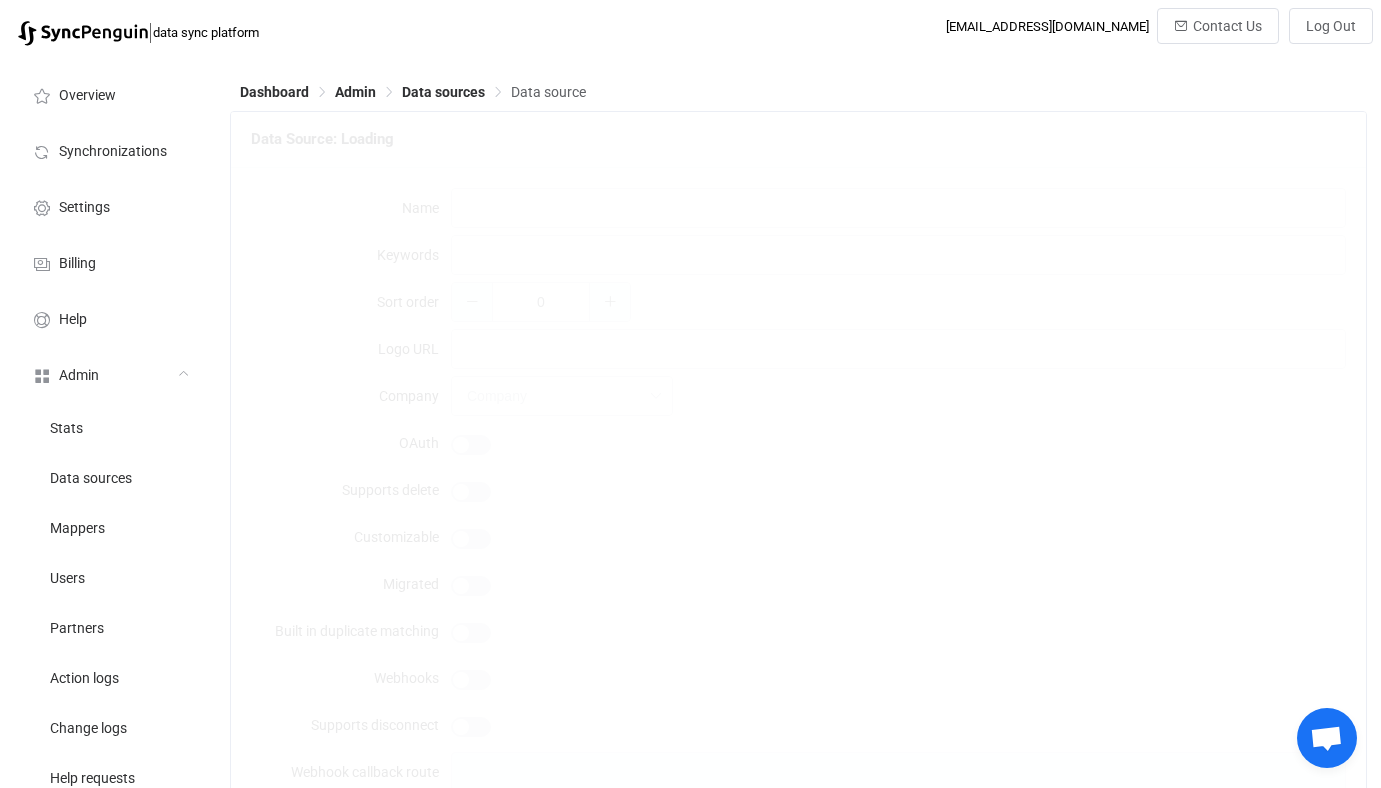 type on "Office 365 Calendar Meetings" 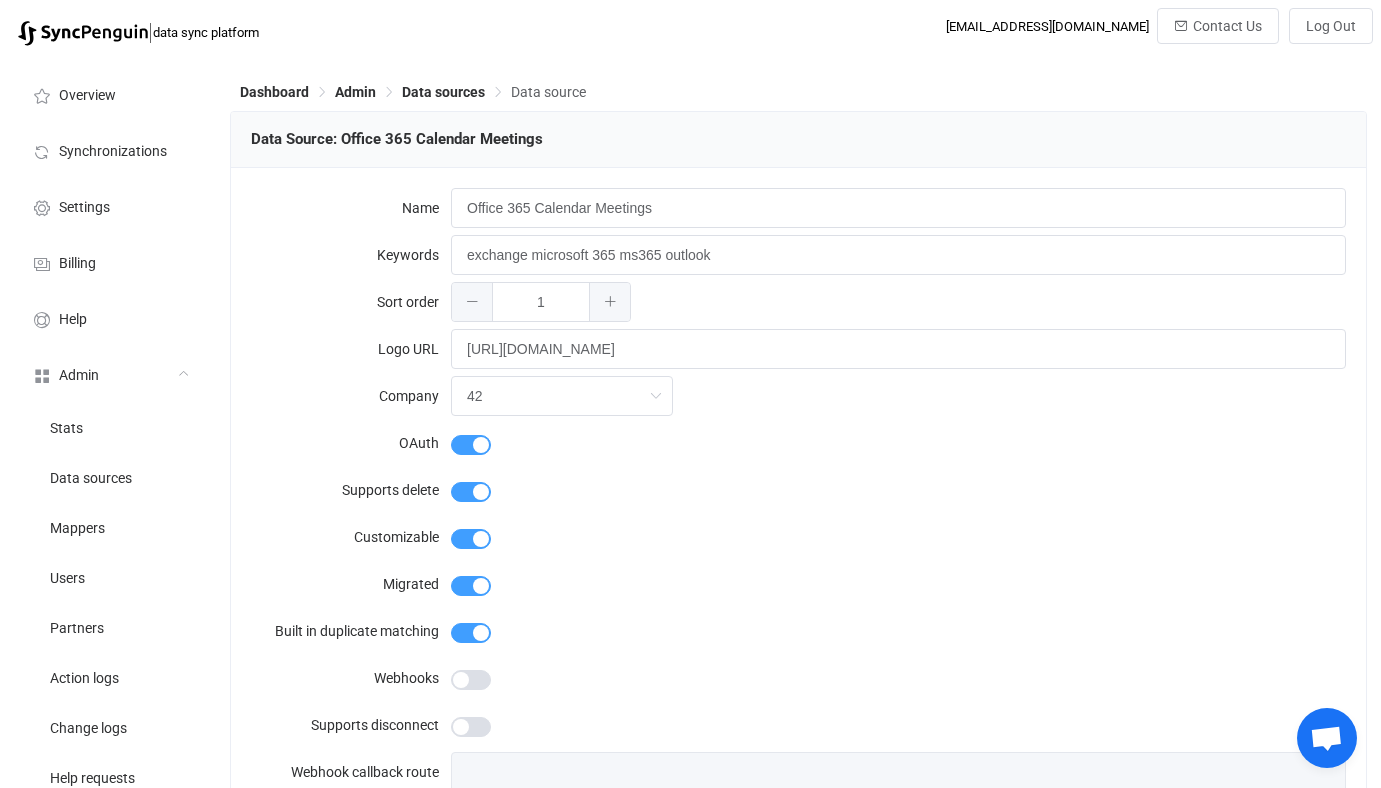 type on "Office 365" 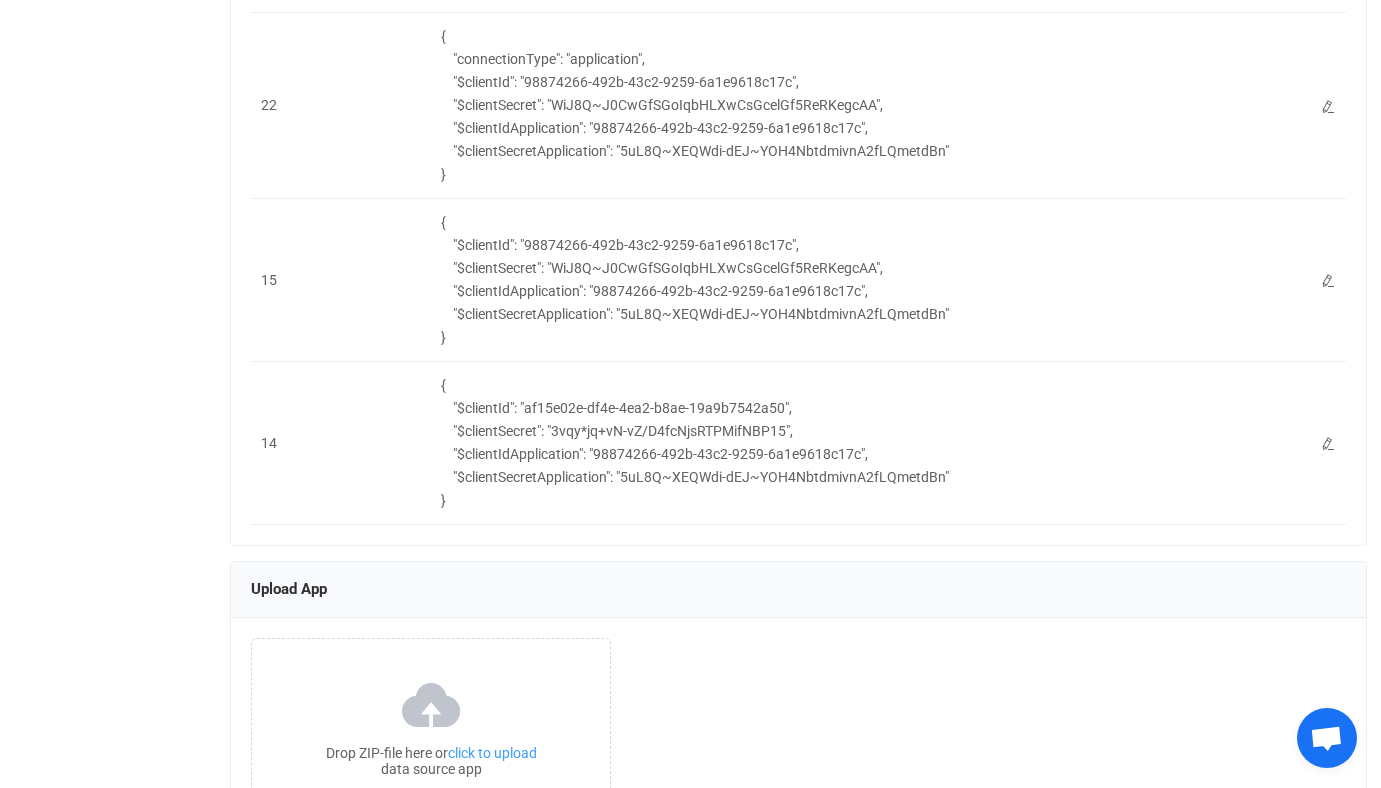 scroll, scrollTop: 3079, scrollLeft: 0, axis: vertical 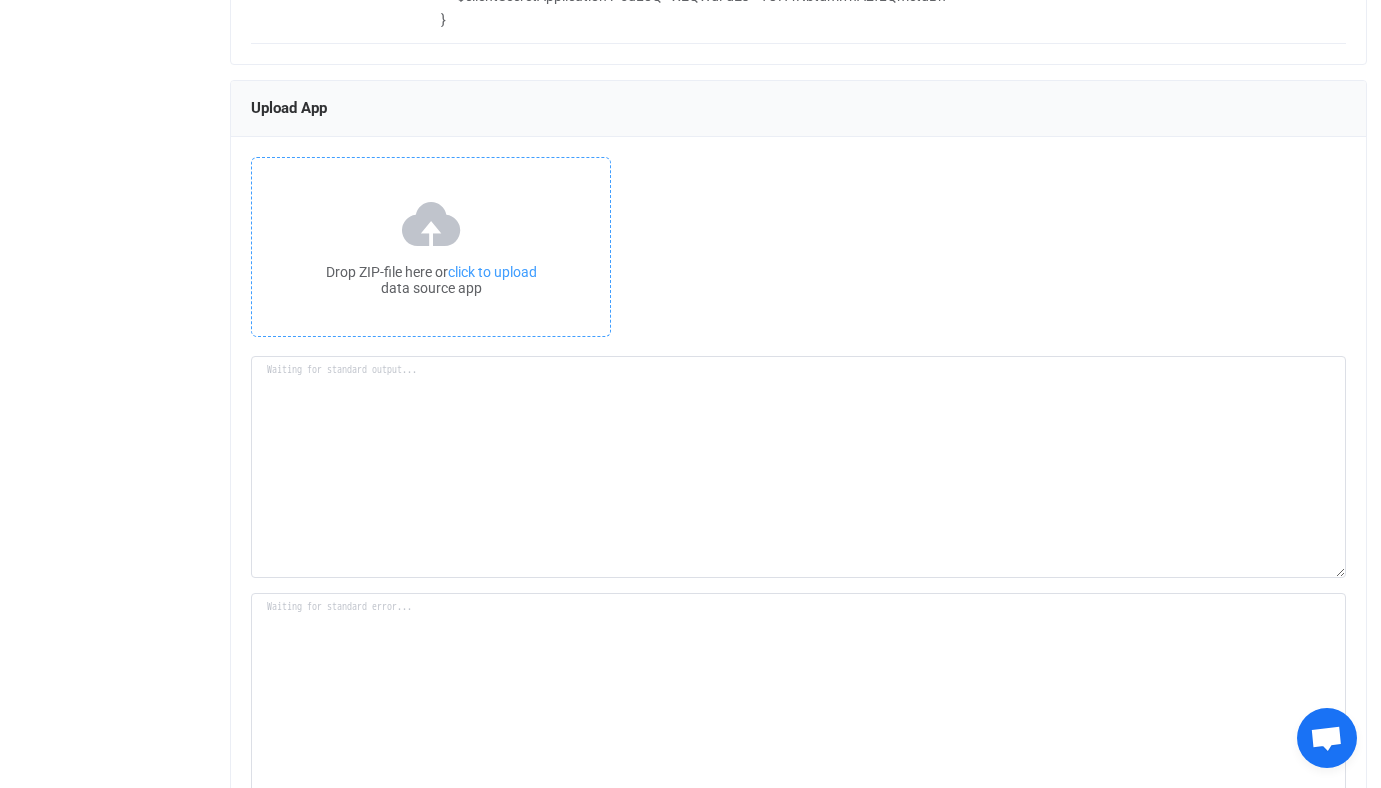 click on "Drop ZIP-file here or  click to upload  data source app" at bounding box center (431, 247) 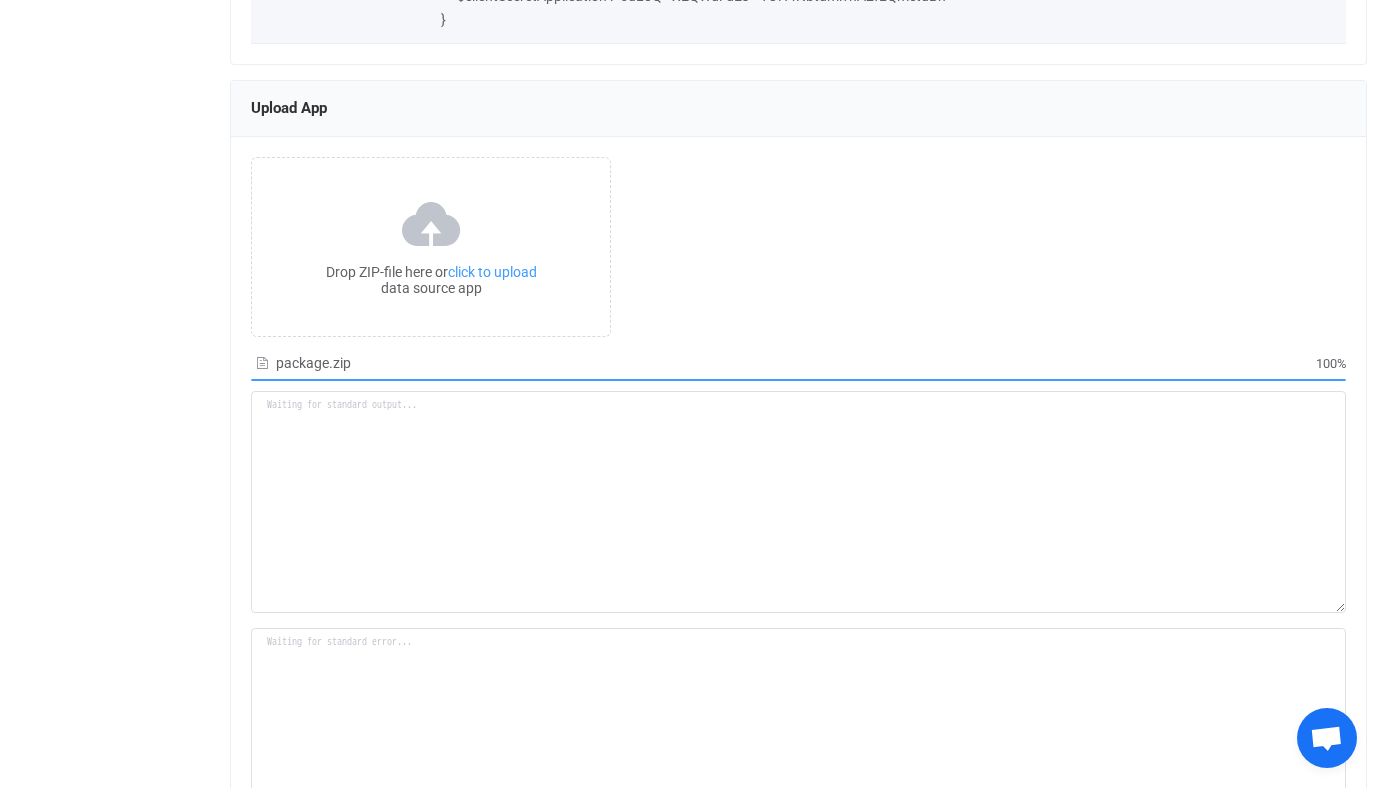 type on "Building resource app...
/srv/www/syncpenguin-api/Env/Temp/c1b53101-23d5-4c51-a71c-61bab2be5371/src.zip
/srv/www/syncpenguin-api/Env/DataSource/118
Archive:  /srv/www/syncpenguin-api/Env/Temp/c1b53101-23d5-4c51-a71c-61bab2be5371/src.zip
inflating: /srv/www/syncpenguin-api/Env/DataSource/118/access.js
inflating: /srv/www/syncpenguin-api/Env/DataSource/118/dataSourceApp.js
creating: /srv/www/syncpenguin-api/Env/DataSource/118/ews-javascript-api/
inflating: /srv/www/syncpenguin-api/Env/DataSource/118/ews-javascript-api/LICENSE
creating: /srv/www/syncpenguin-api/Env/DataSource/118/ews-javascript-api/js/
creating: /srv/www/syncpenguin-api/Env/DataSource/118/ews-javascript-api/js/ComplexProperties/
inflating: /srv/www/syncpenguin-api/Env/DataSource/118/ews-javascript-api/js/ComplexProperties/TaskSuggestionCollection.js
inflating: /srv/www/syncpenguin-api/Env/DataSource/118/ews-javascript-api/js/ComplexProperties/ConversationRequest.js
inflating: /srv/www/syncpenguin-api/Env/DataSou..." 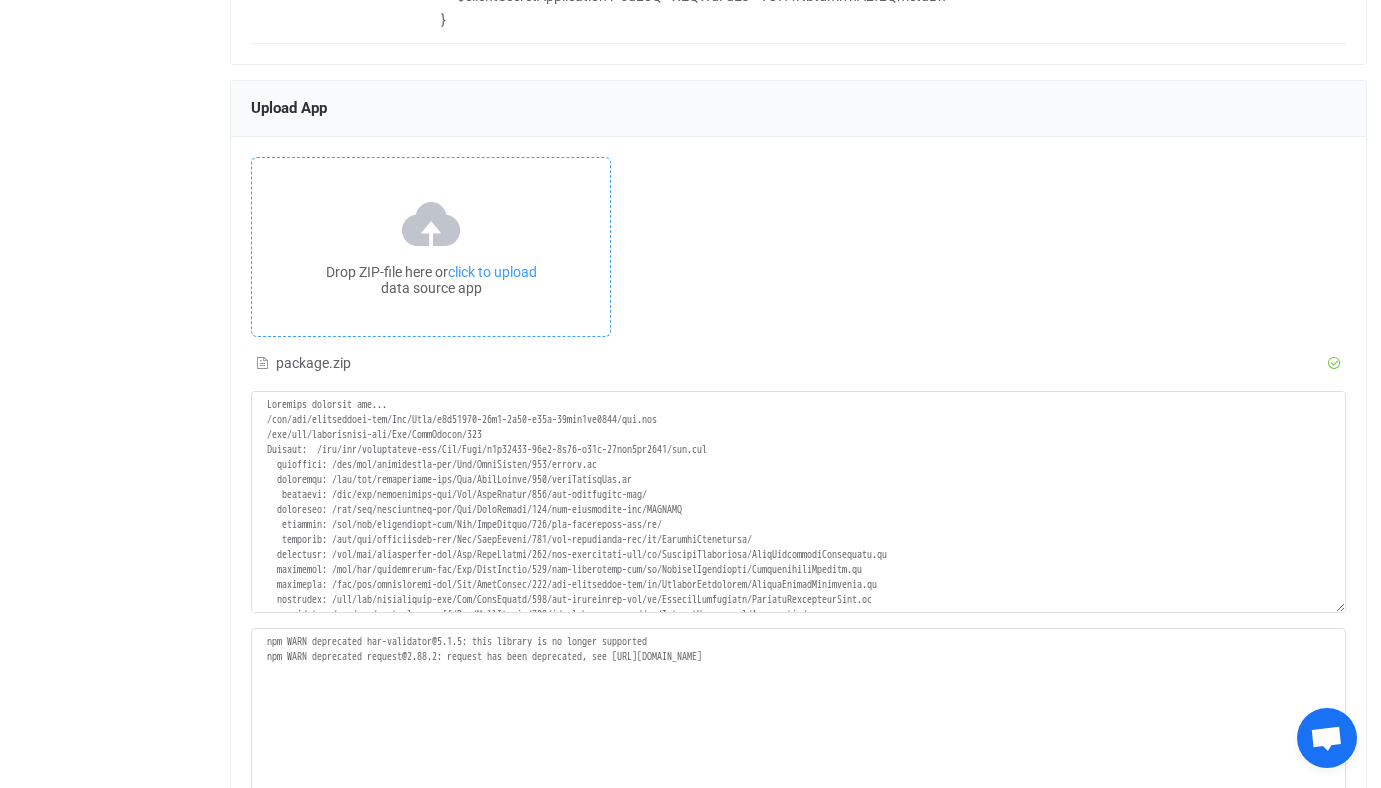 click on "Drop ZIP-file here or  click to upload  data source app" at bounding box center (431, 247) 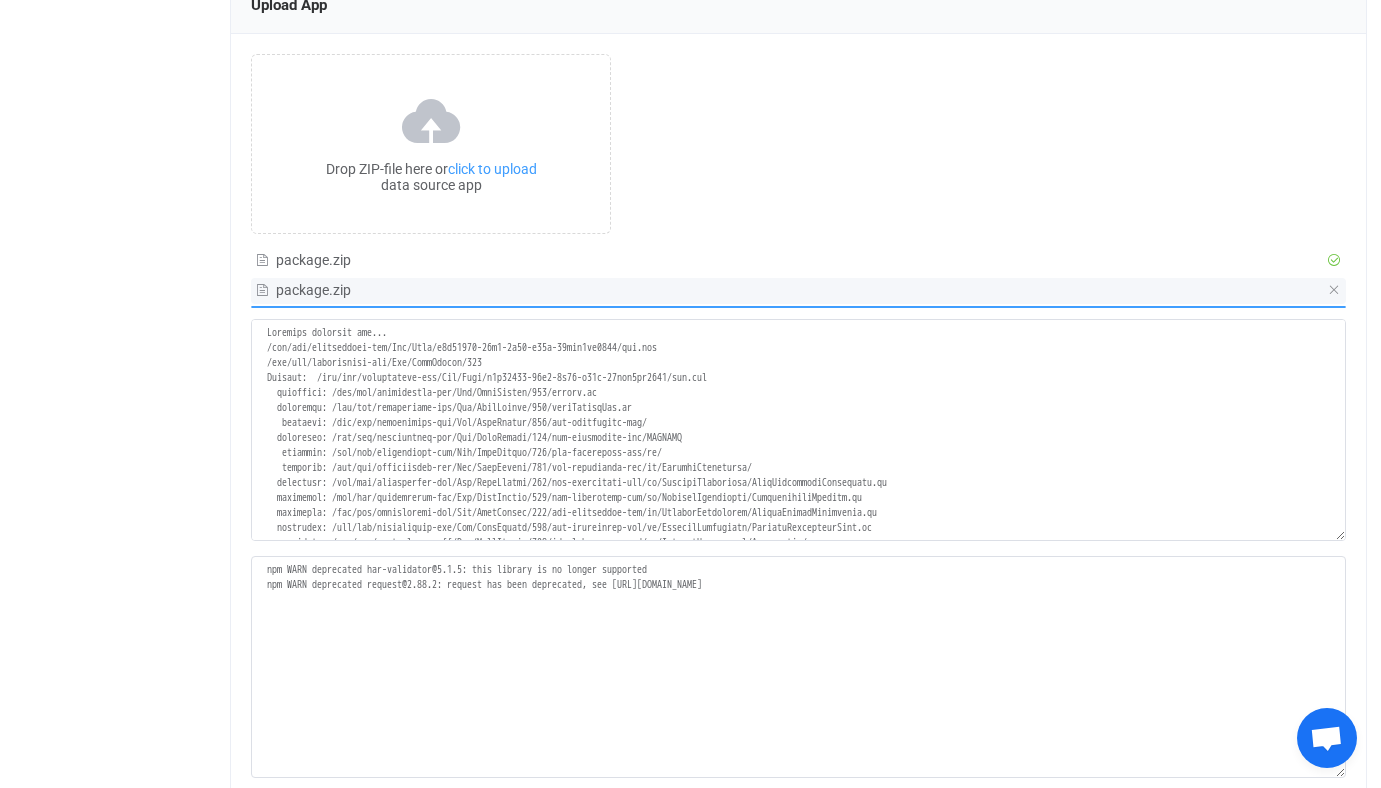 scroll, scrollTop: 3195, scrollLeft: 0, axis: vertical 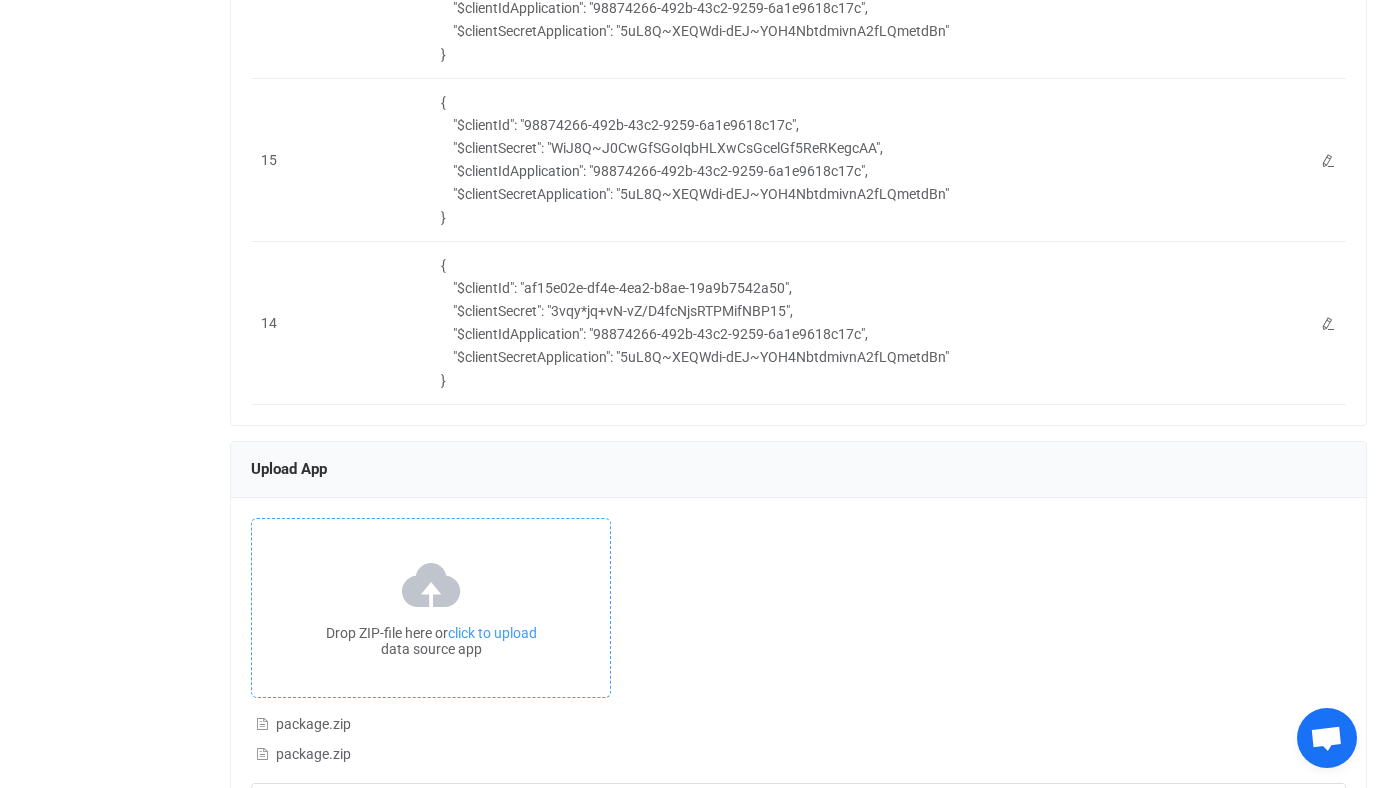 click on "Drop ZIP-file here or  click to upload  data source app" at bounding box center [431, 608] 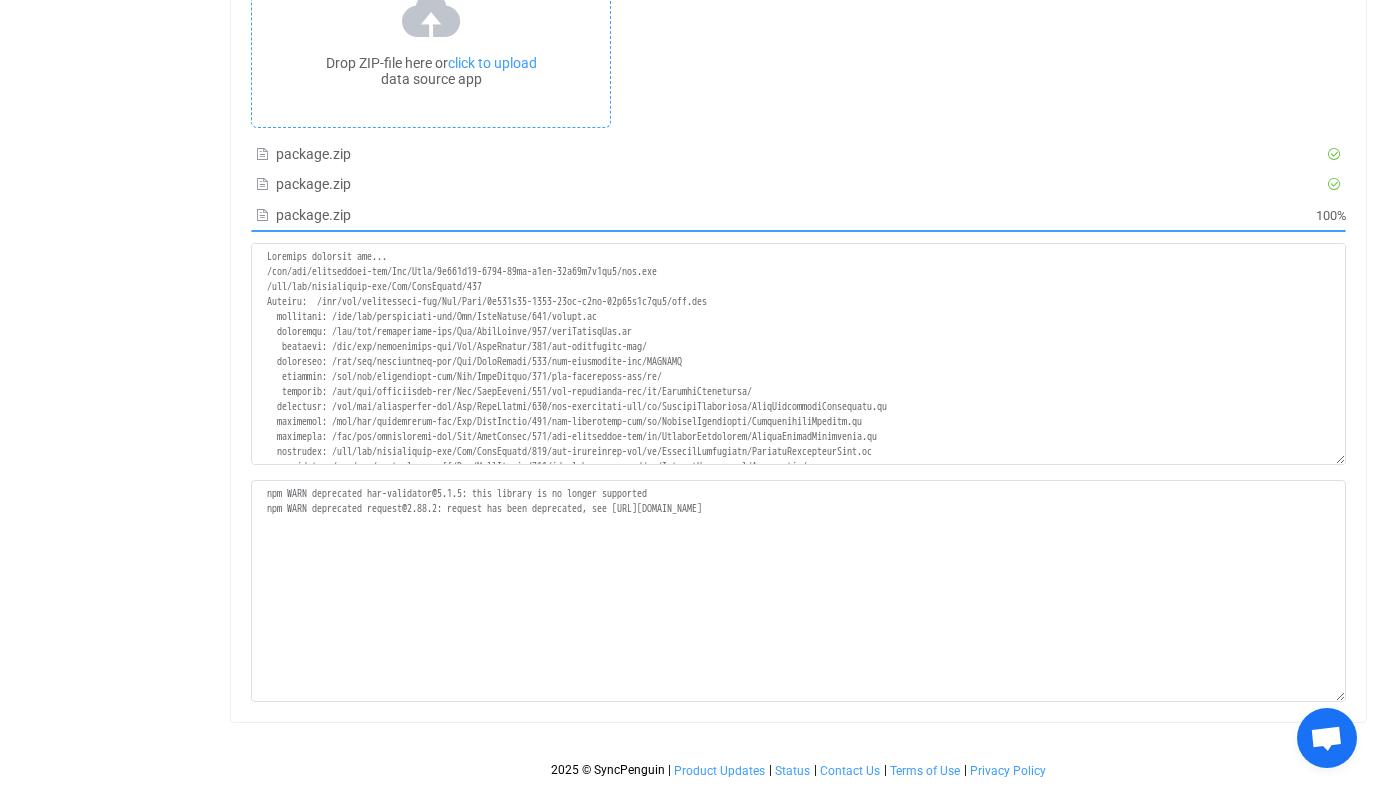scroll, scrollTop: 3288, scrollLeft: 0, axis: vertical 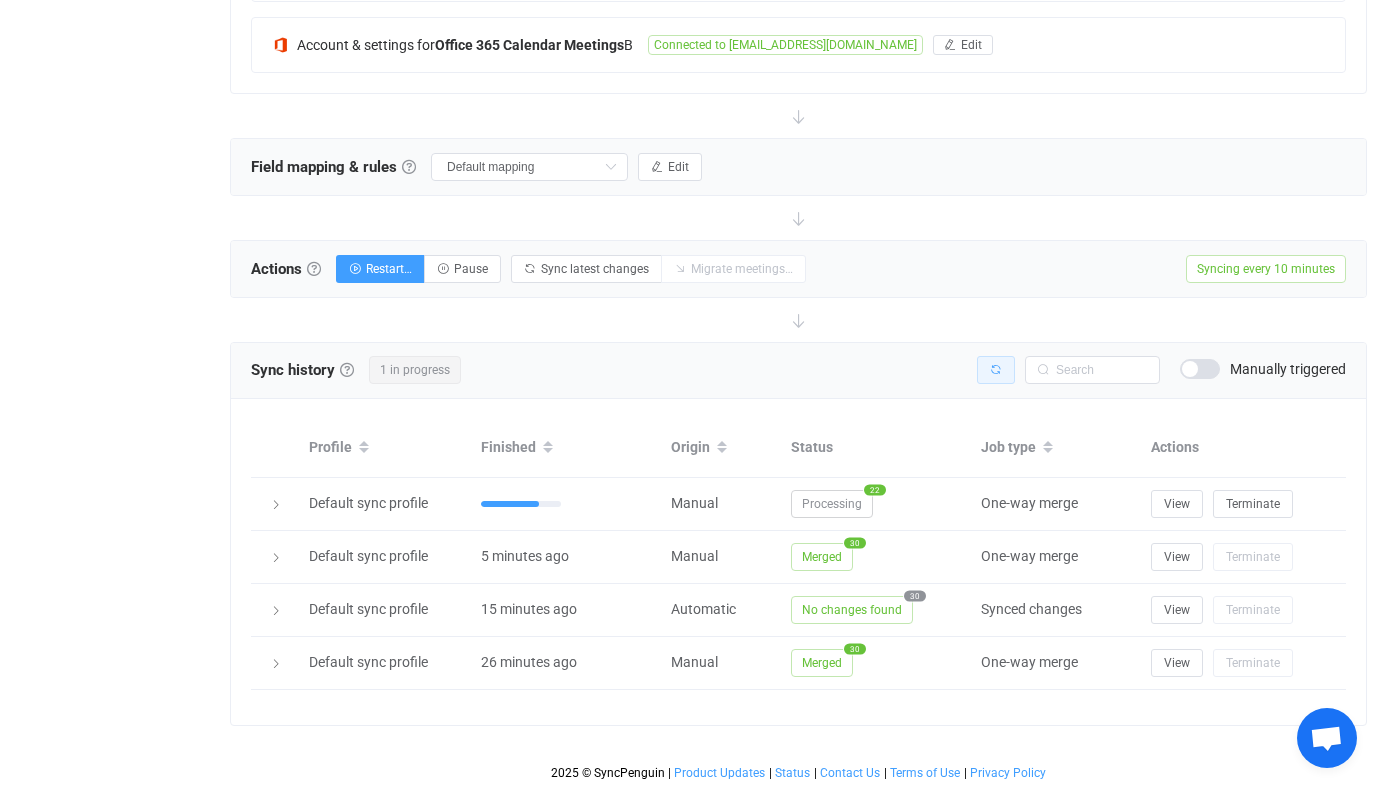 click at bounding box center (996, 370) 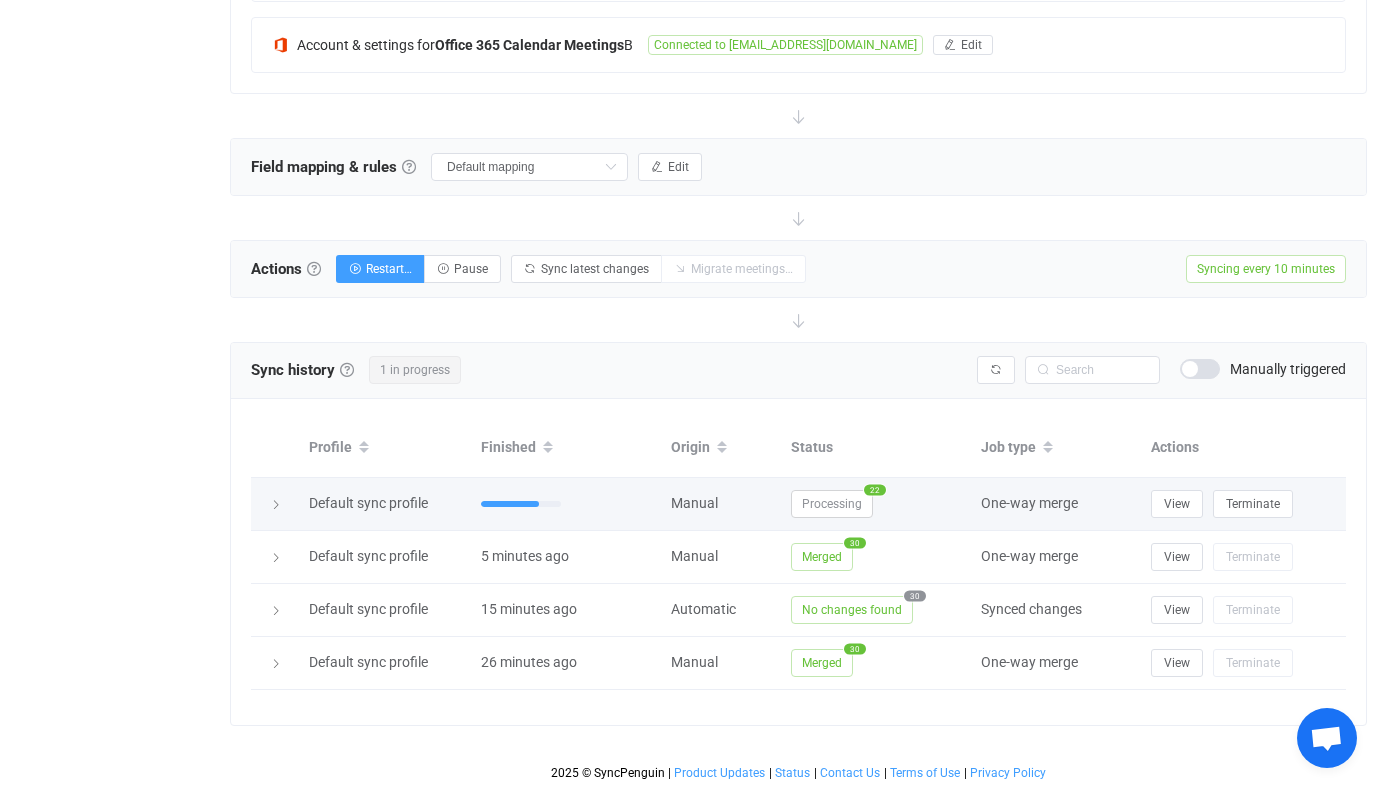 click on "Processing" at bounding box center [832, 504] 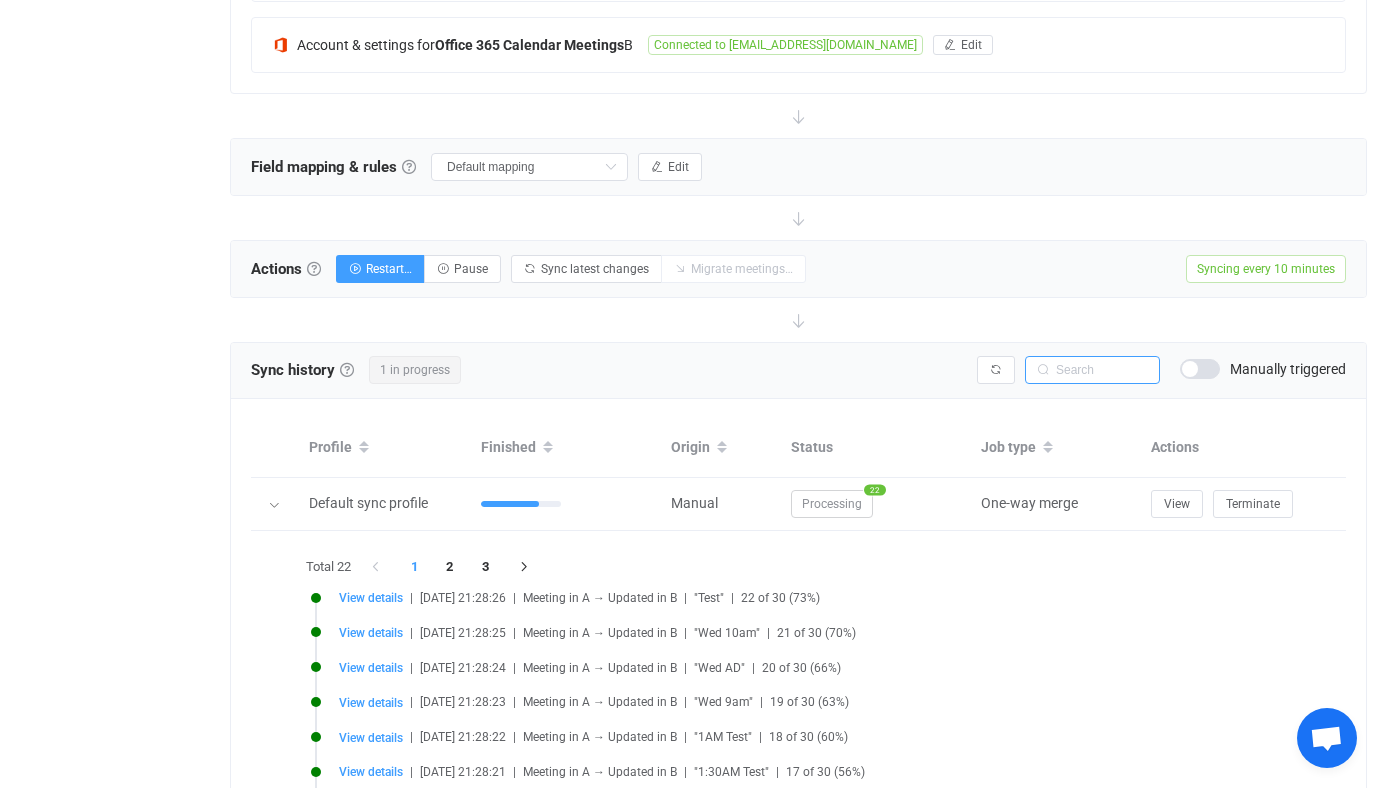 click at bounding box center (1092, 370) 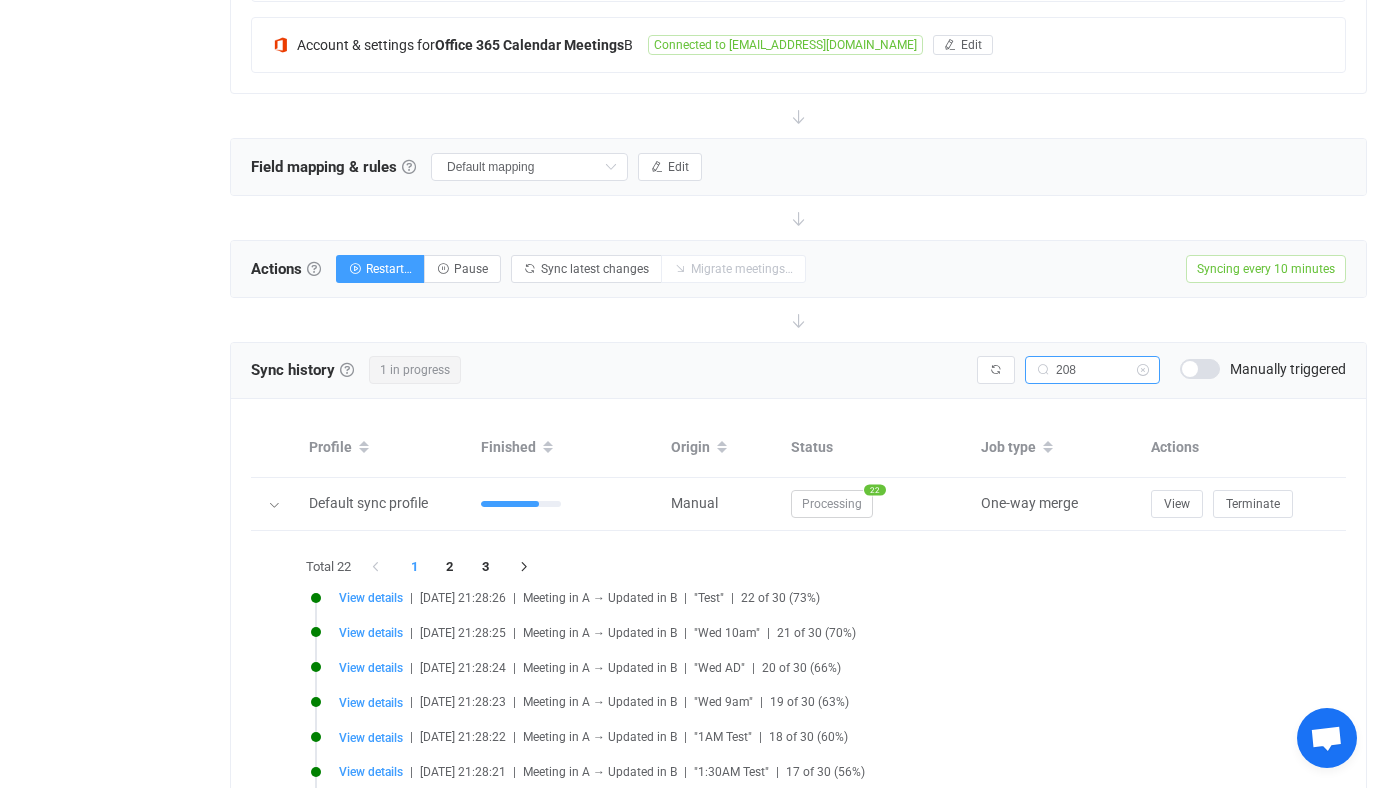 type on "208" 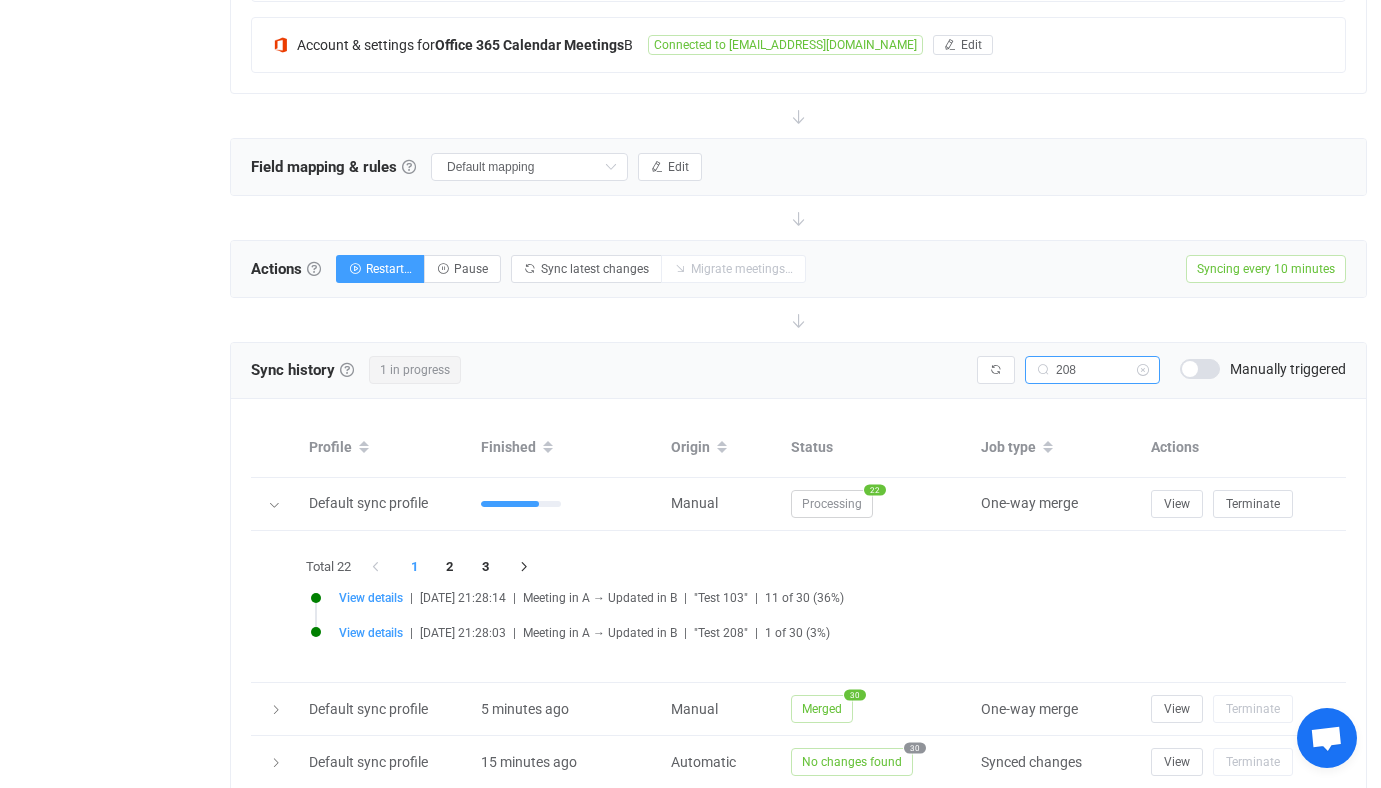 click on "View details | [DATE] 21:28:03 | Meeting in A → Updated in B | "Test 208" | 1 of 30 (3%)" at bounding box center [803, 644] 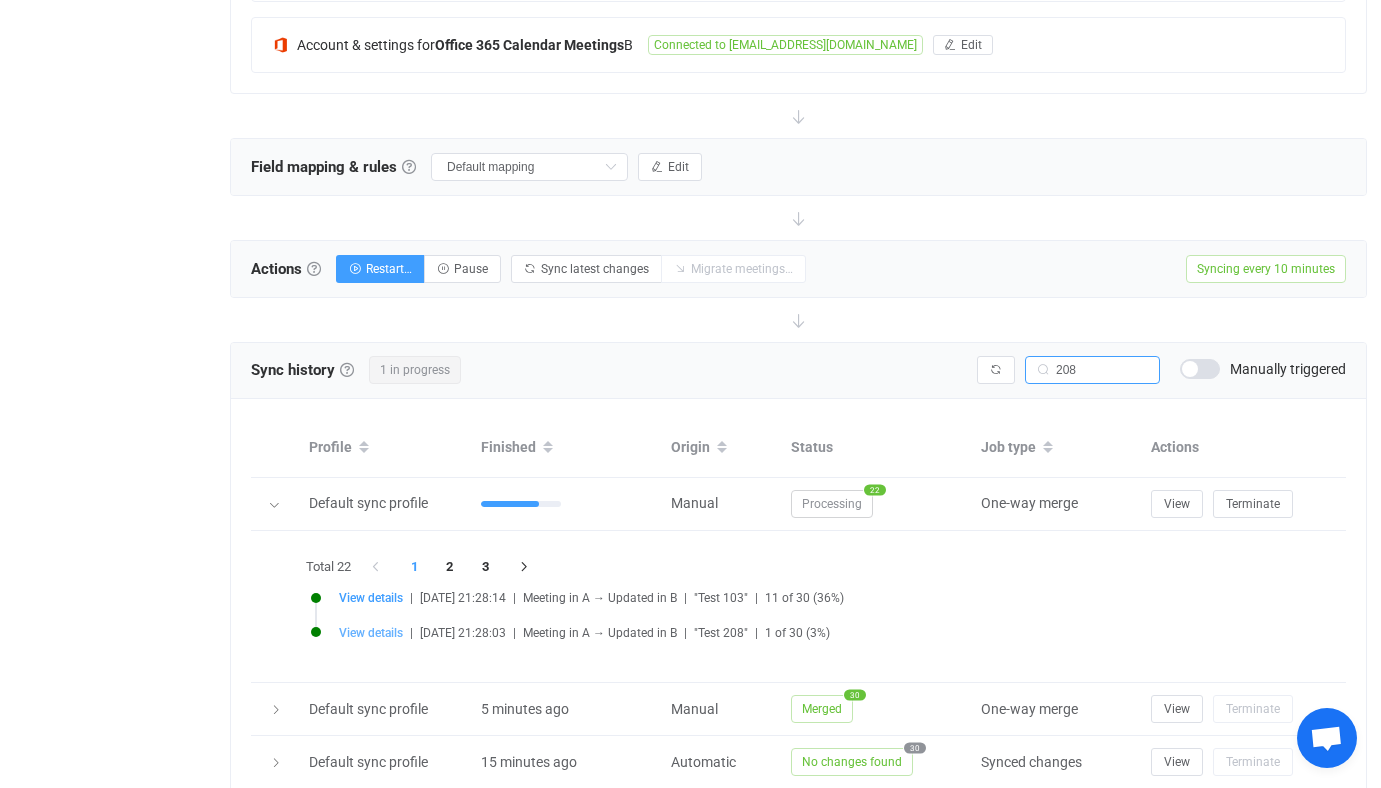 click on "View details" at bounding box center (371, 633) 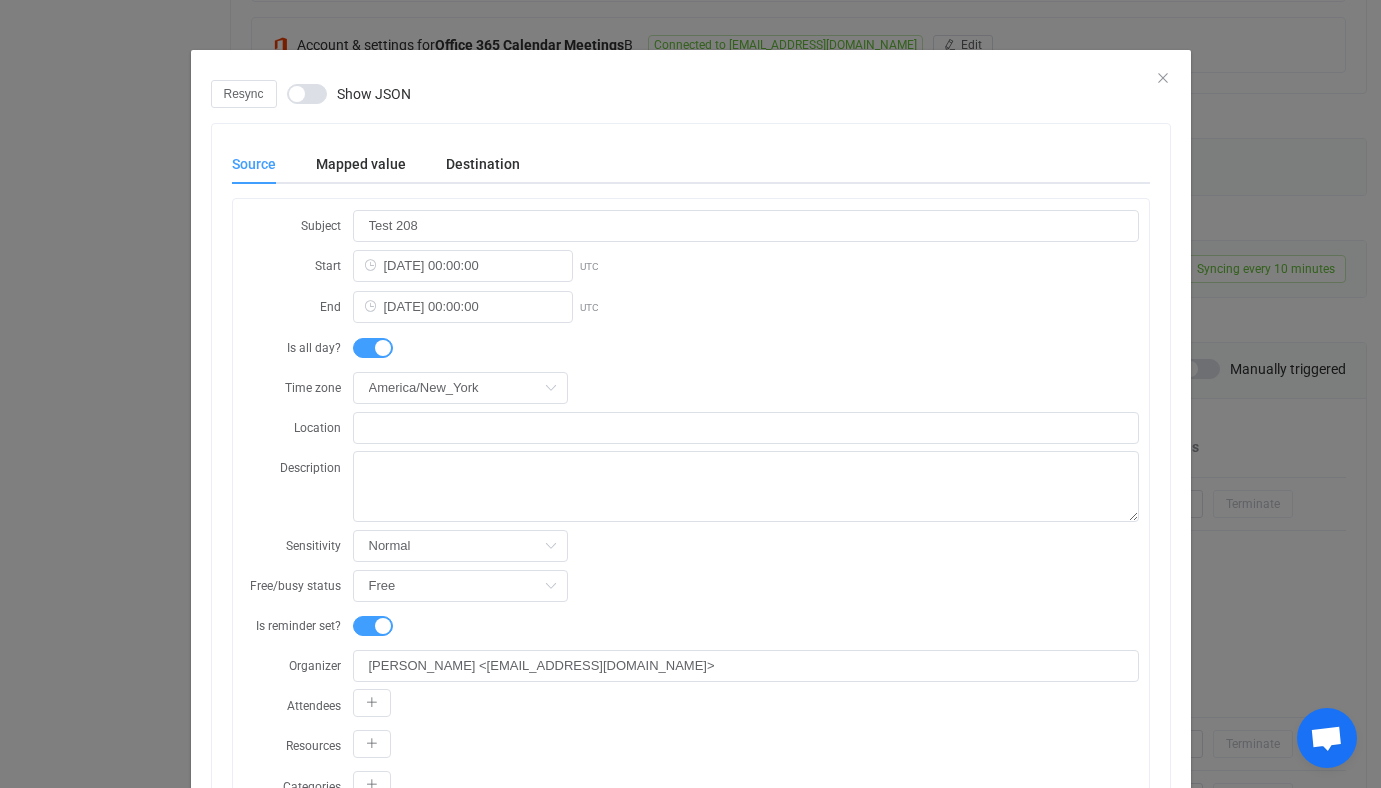 click on "Show JSON" at bounding box center (374, 94) 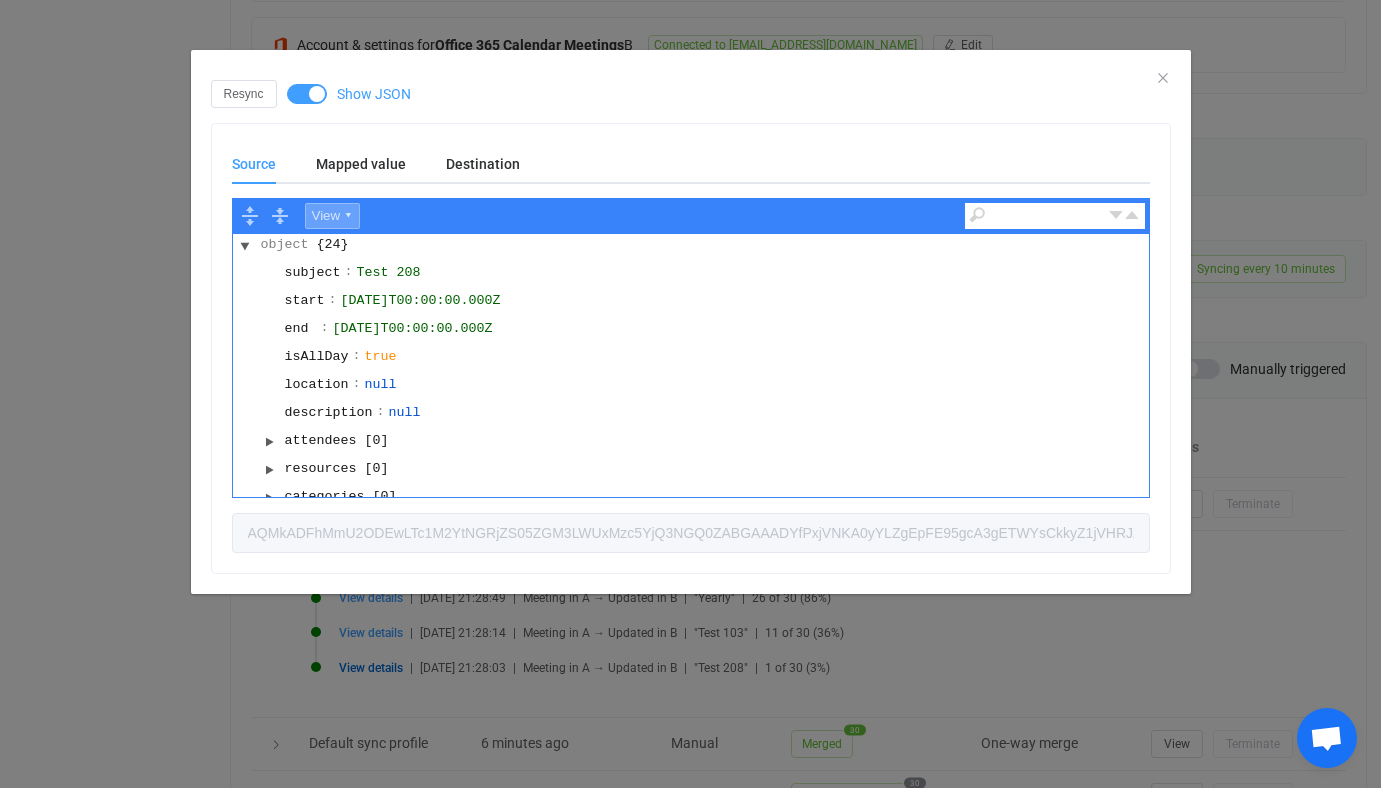 click on "View ▾" at bounding box center (332, 216) 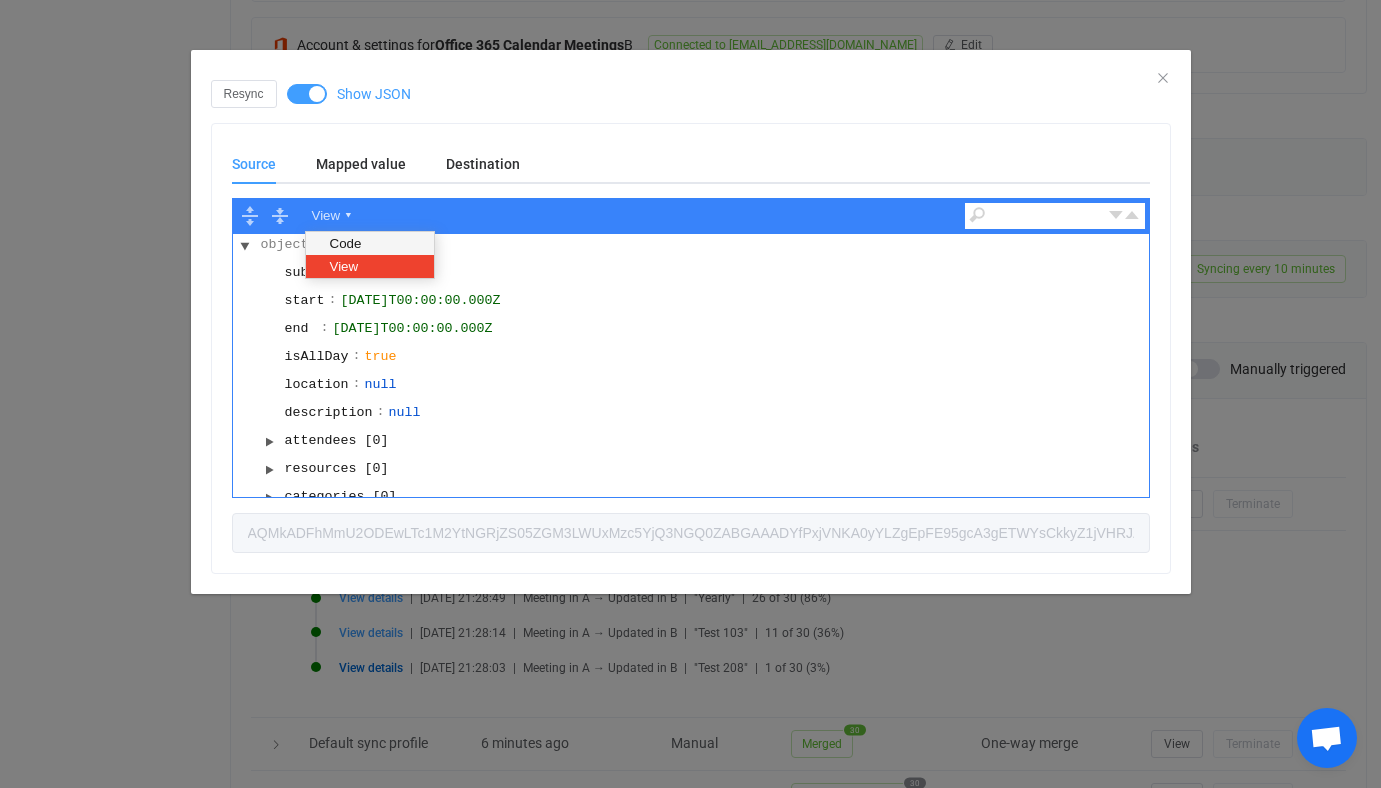scroll, scrollTop: 11, scrollLeft: 0, axis: vertical 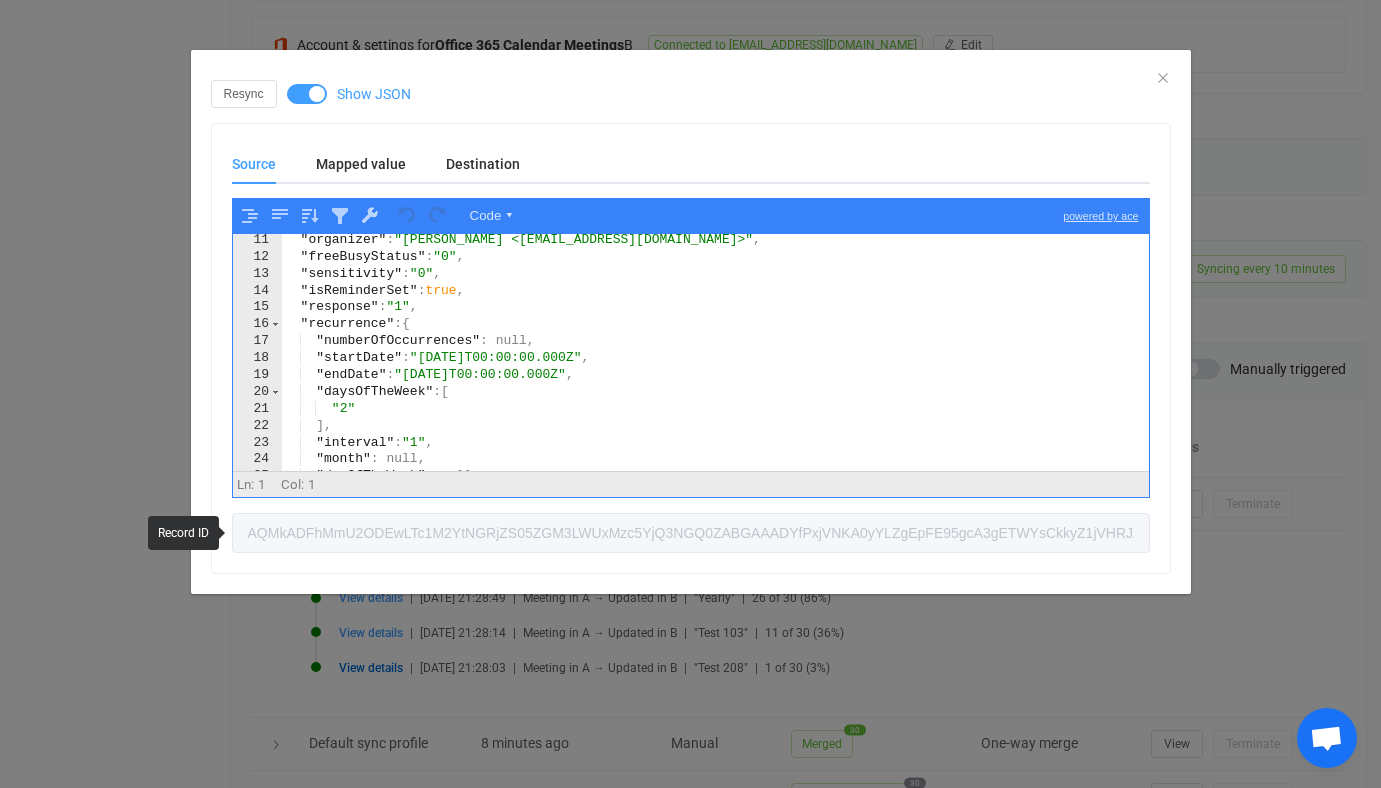 drag, startPoint x: 74, startPoint y: 592, endPoint x: 104, endPoint y: 573, distance: 35.510563 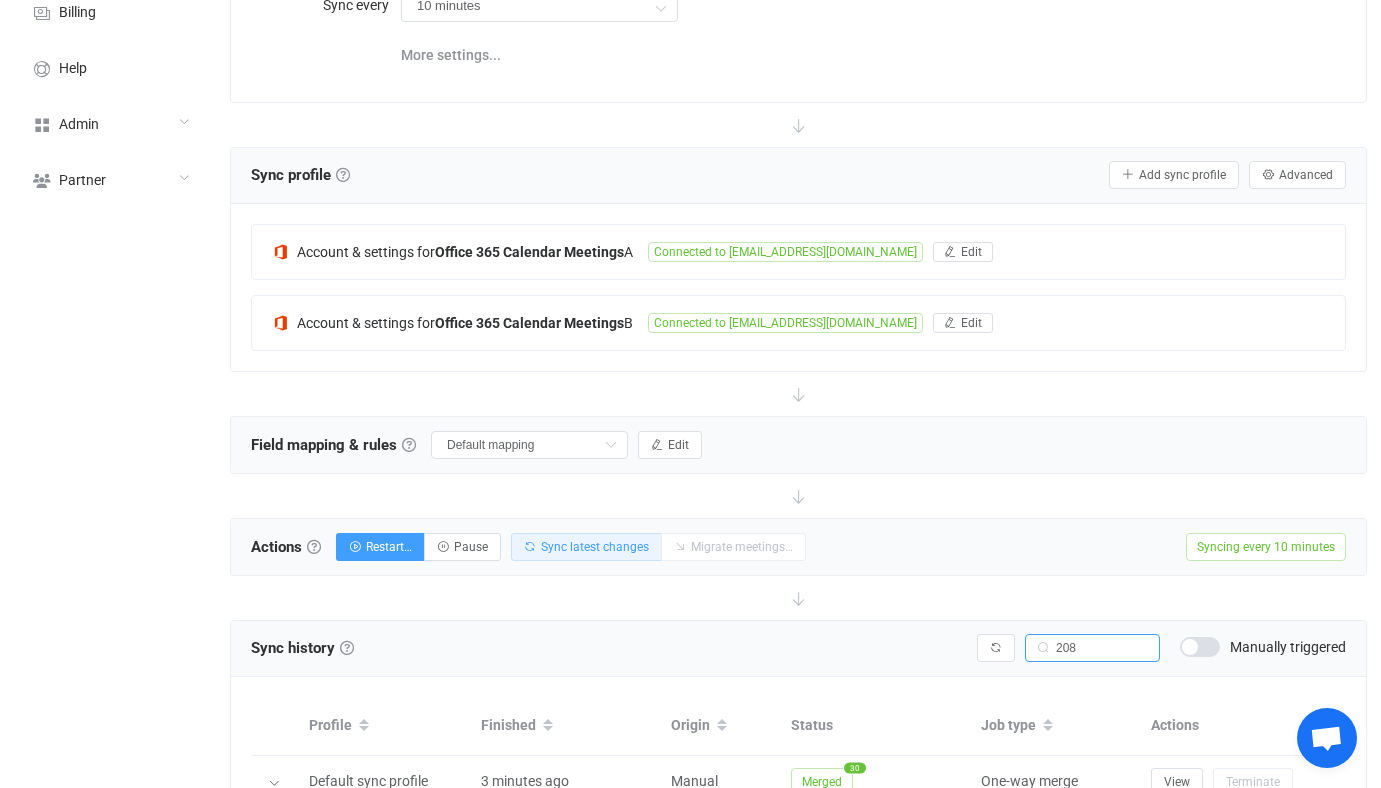 scroll, scrollTop: 252, scrollLeft: 0, axis: vertical 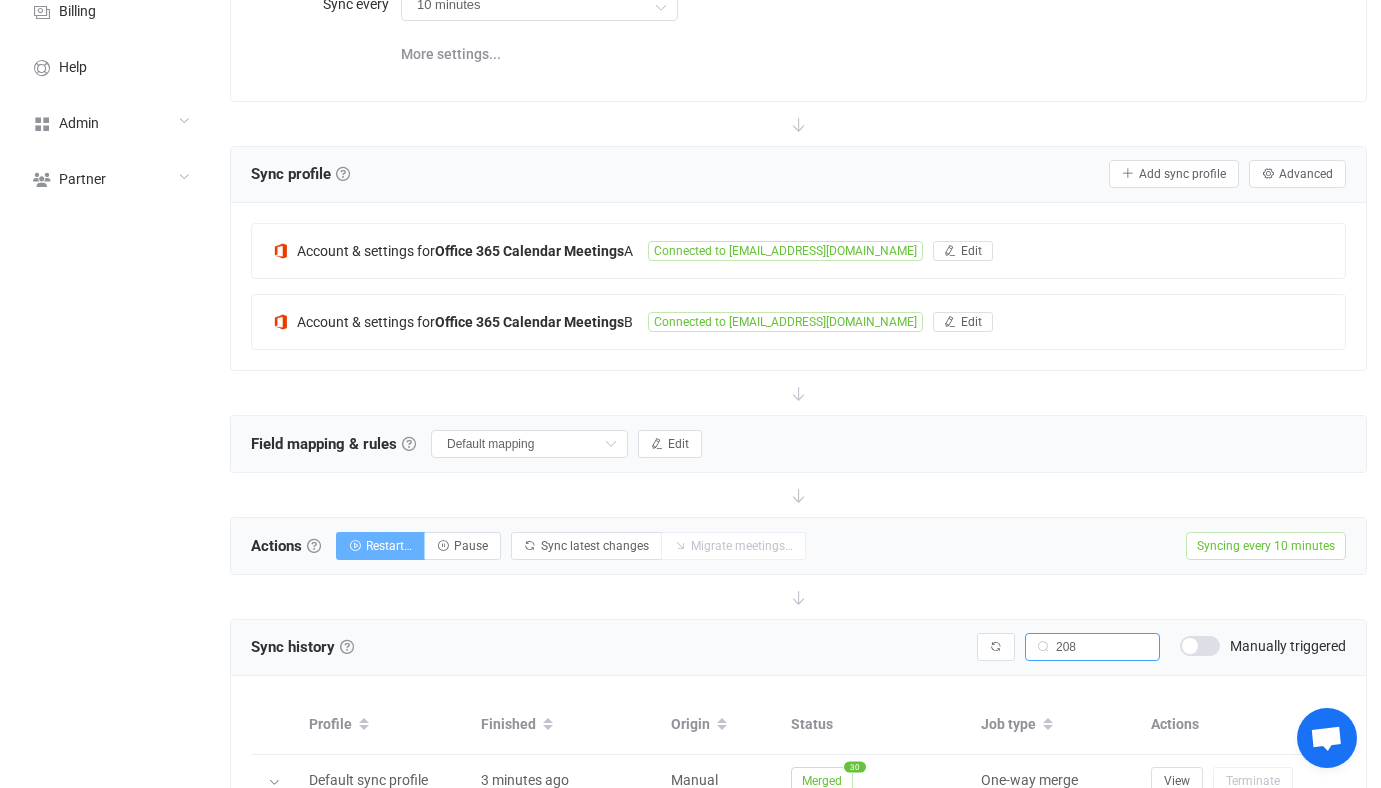 click on "Restart…" at bounding box center (380, 546) 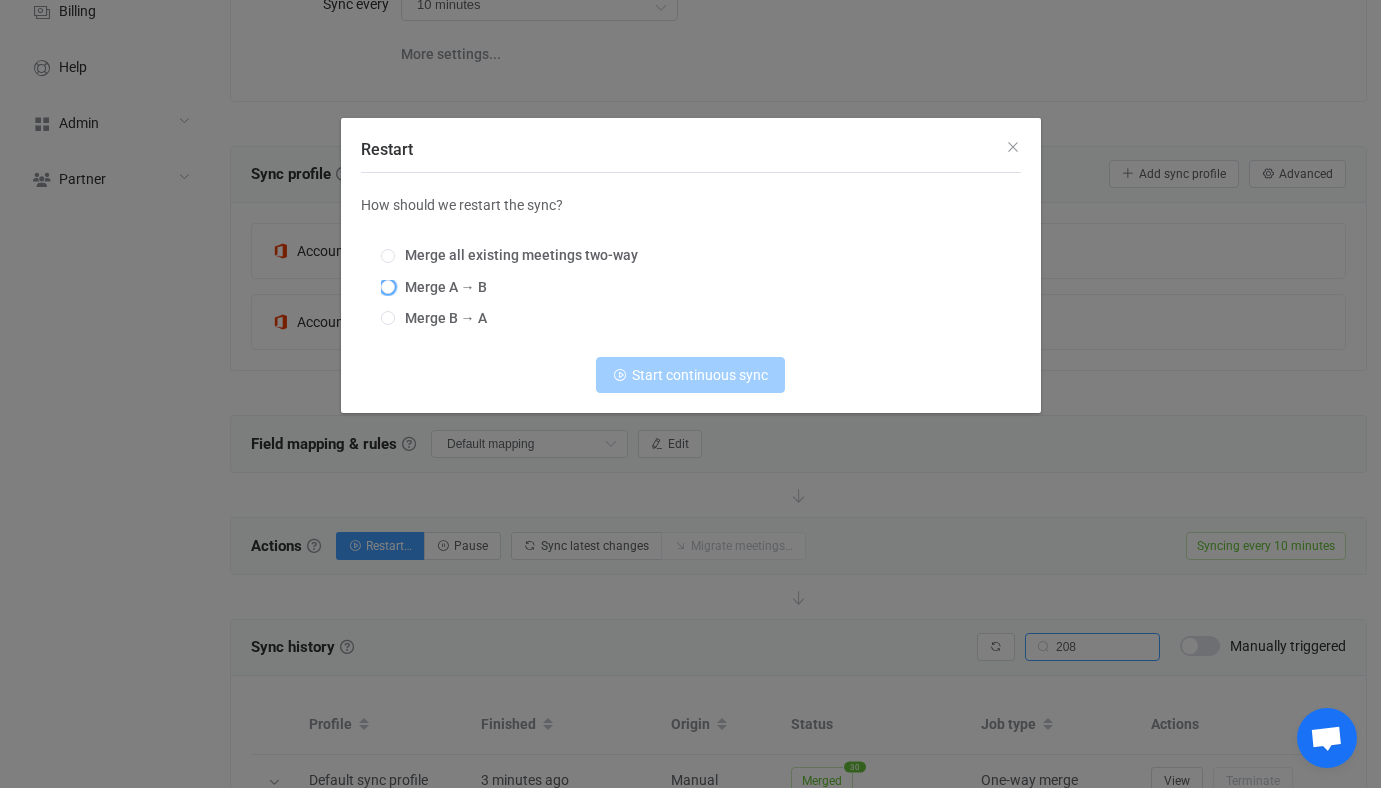 click on "Merge A → B" at bounding box center [441, 287] 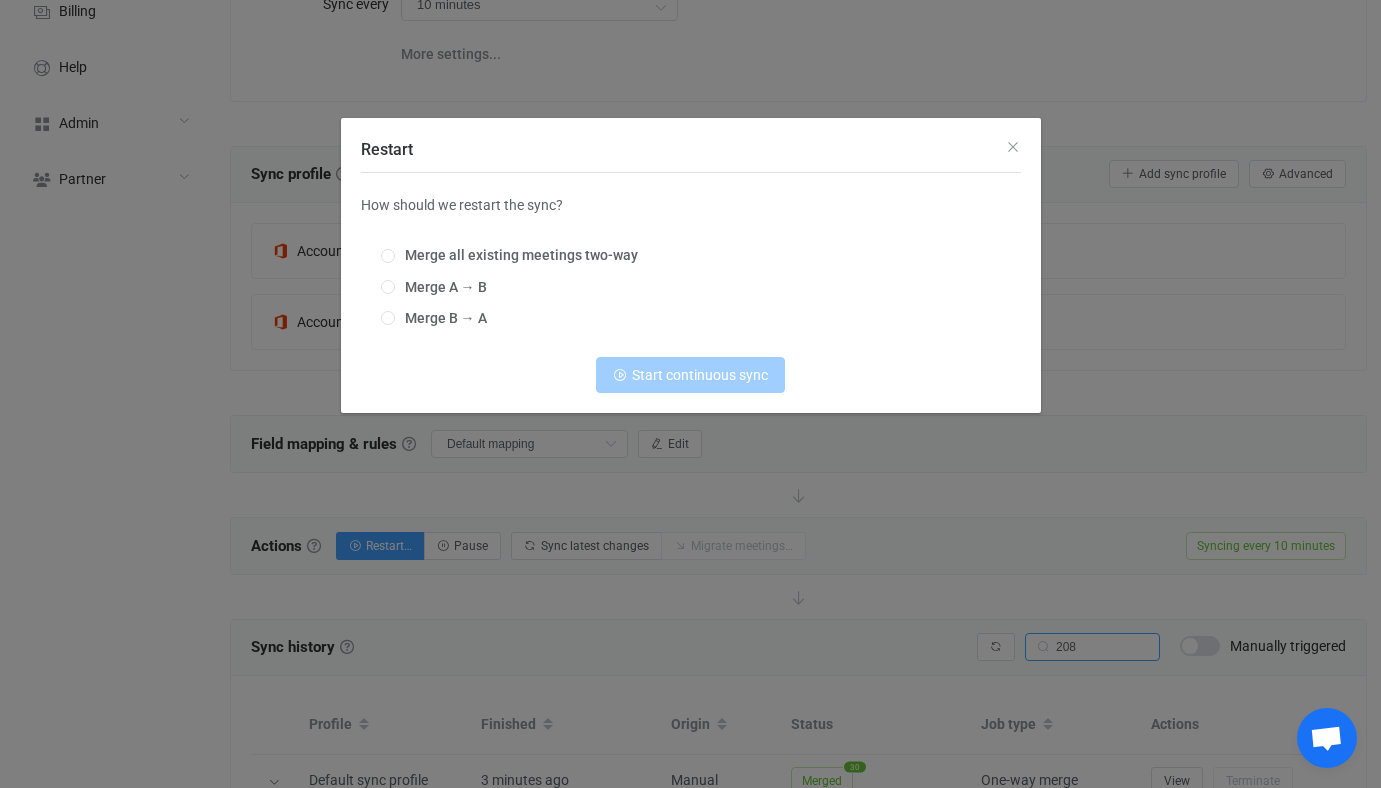 click on "Merge A → B" at bounding box center [388, 288] 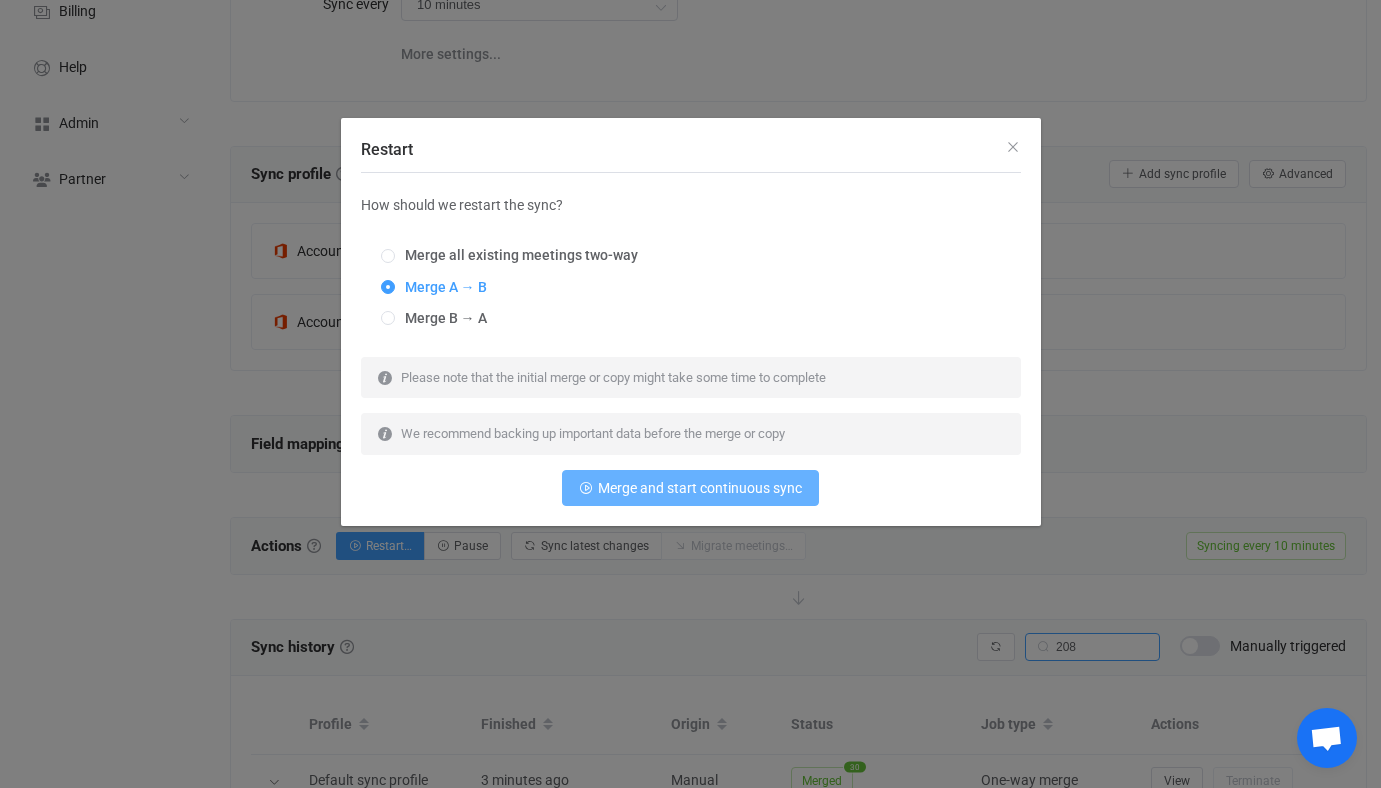 click at bounding box center [586, 488] 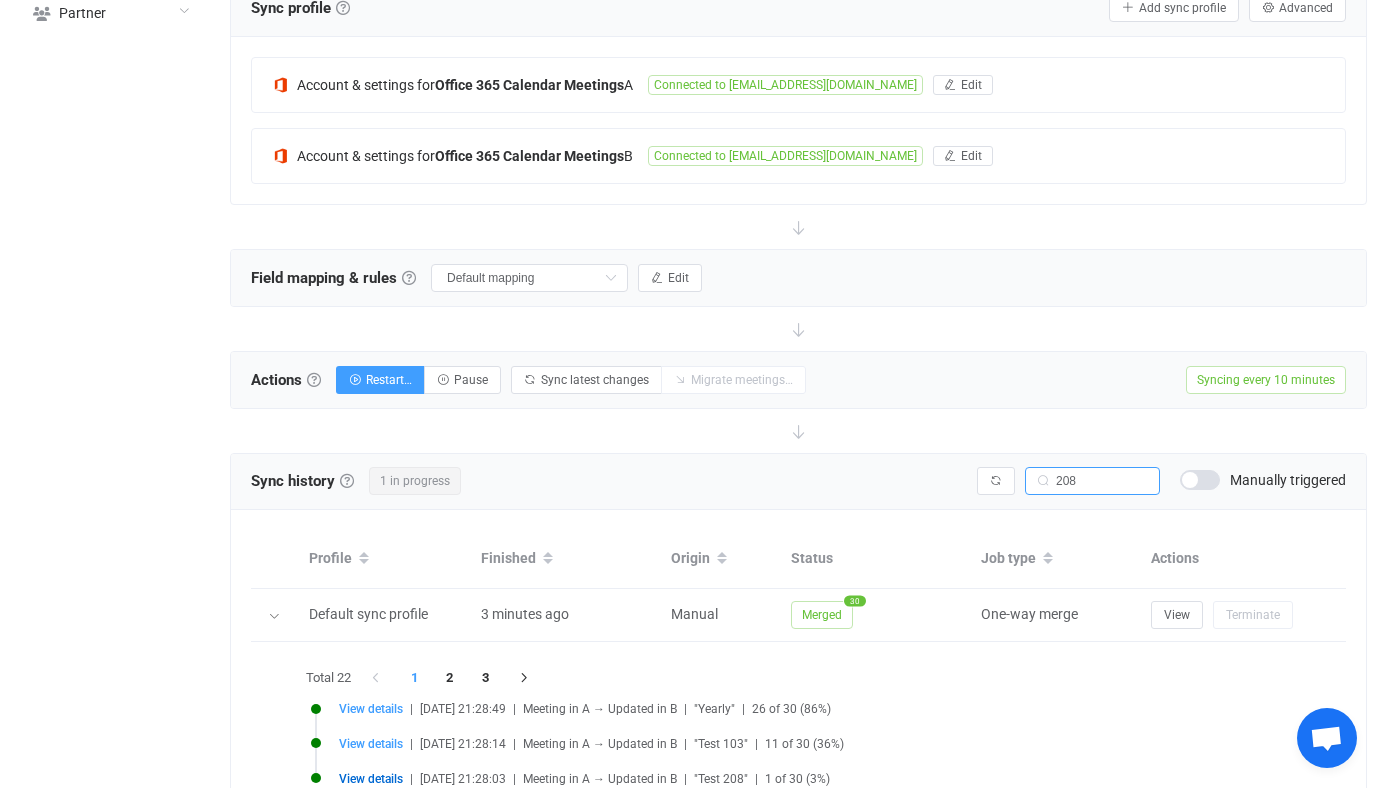 scroll, scrollTop: 420, scrollLeft: 0, axis: vertical 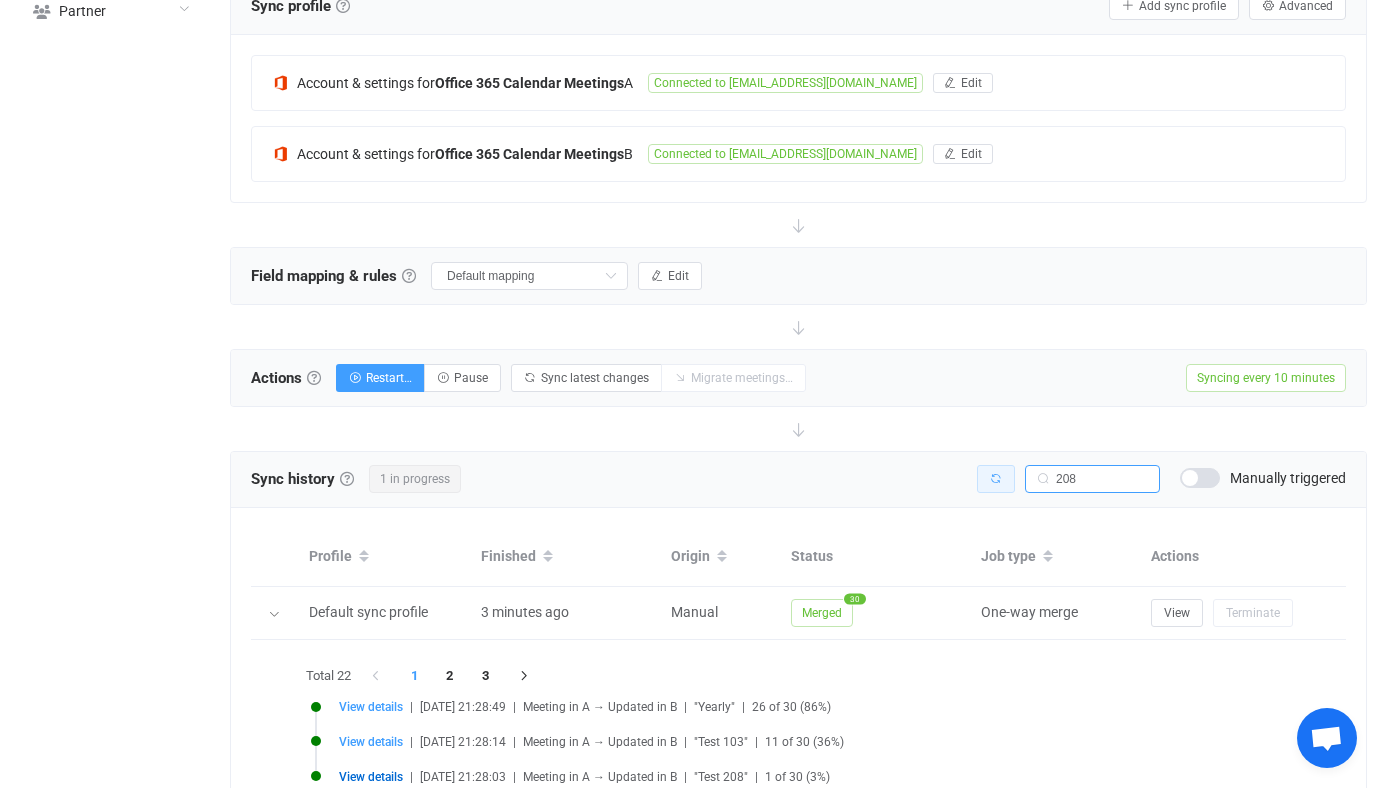 click at bounding box center (996, 479) 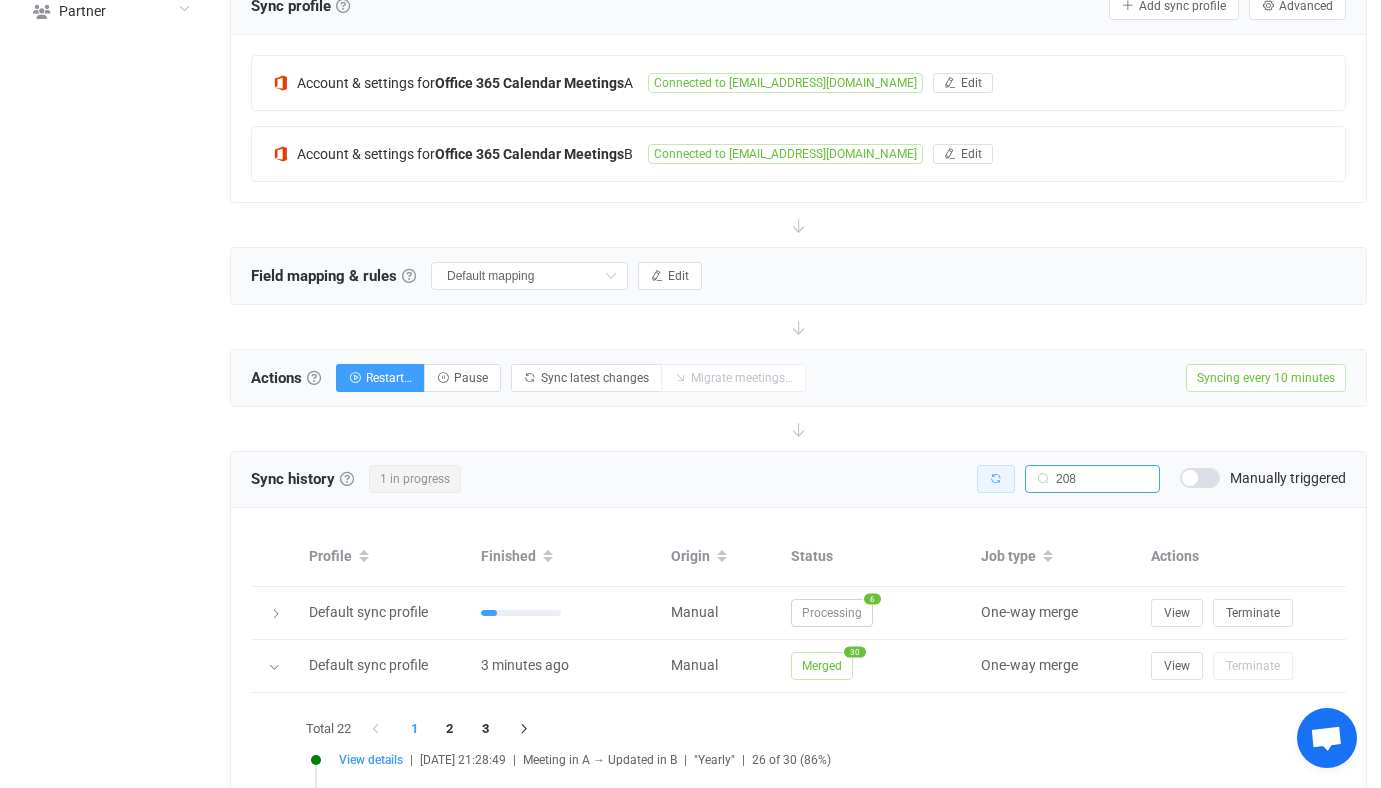 type 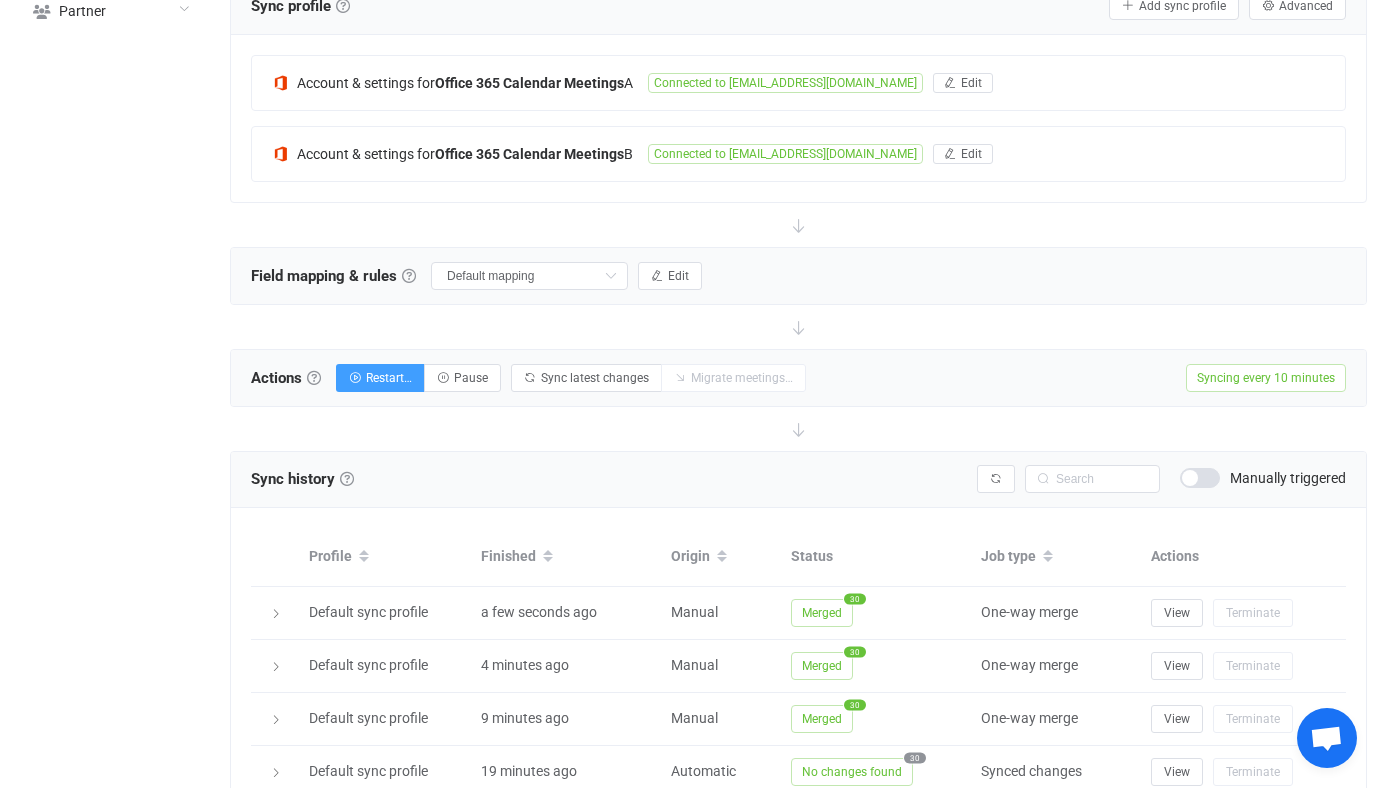 scroll, scrollTop: 420, scrollLeft: 0, axis: vertical 